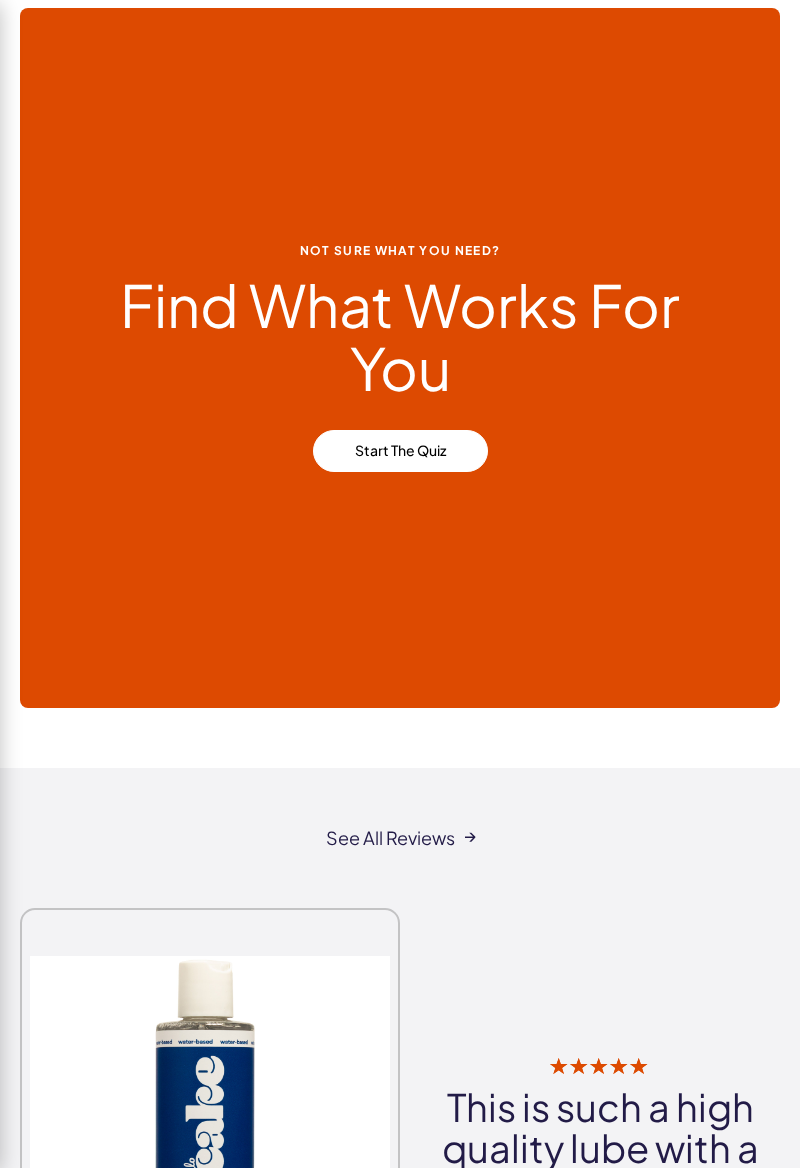 scroll, scrollTop: 510, scrollLeft: 0, axis: vertical 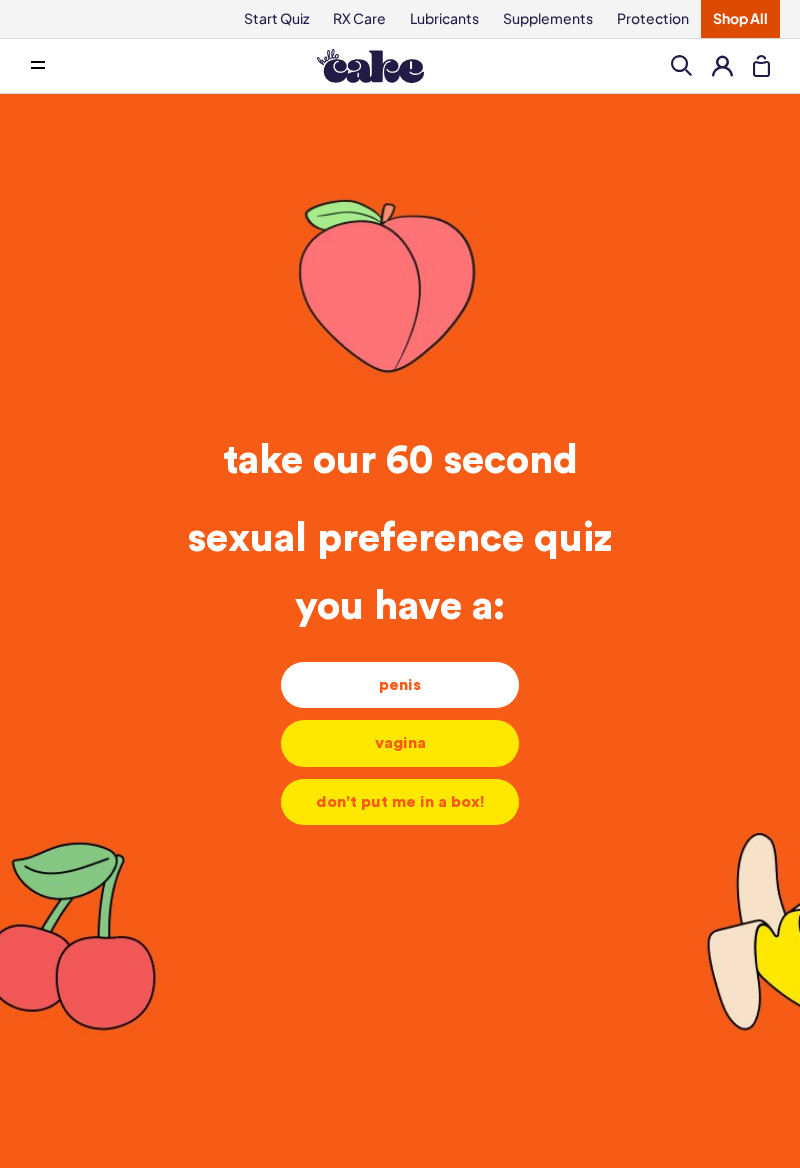 click on "penis" at bounding box center [400, 685] 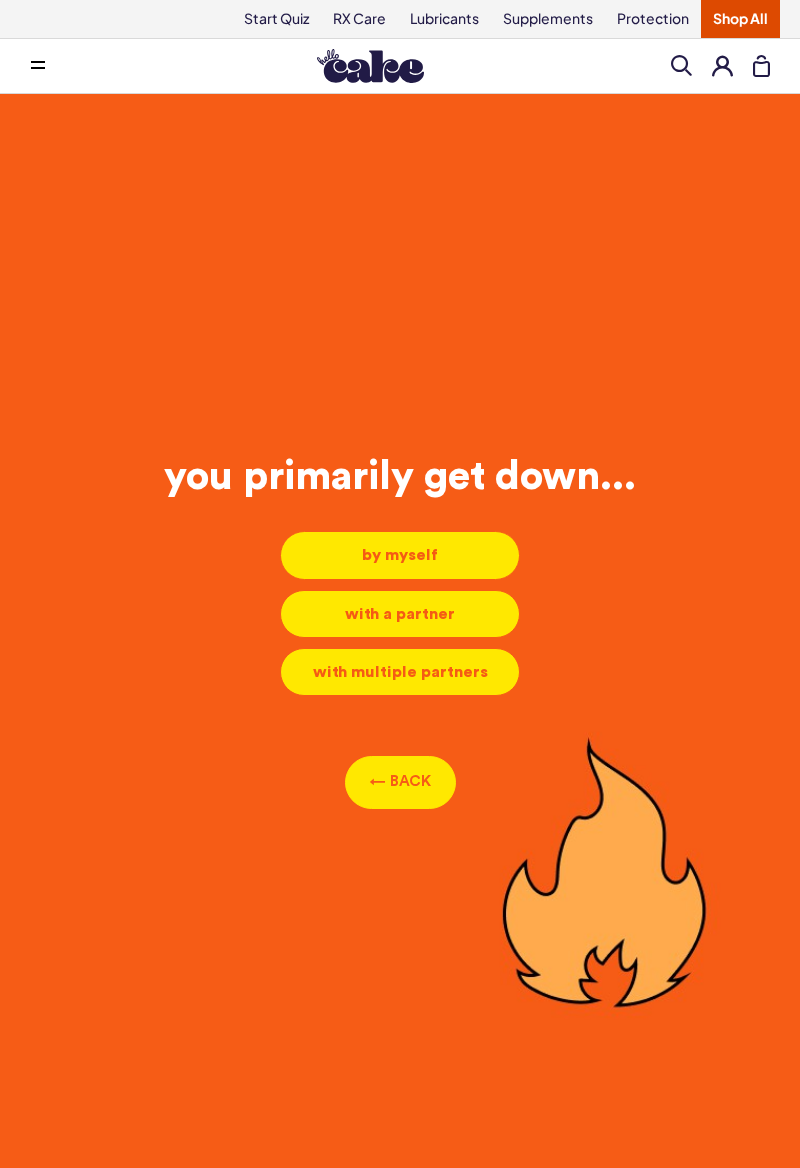 scroll, scrollTop: 8, scrollLeft: 0, axis: vertical 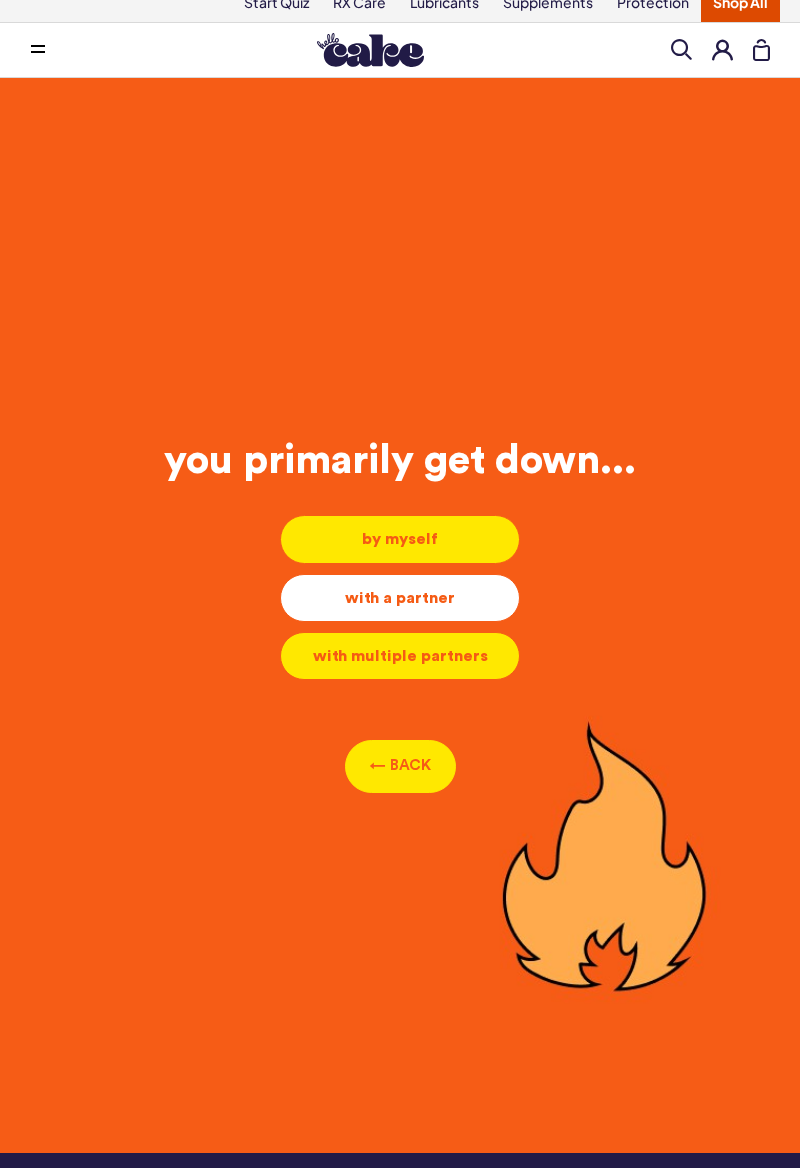 click on "with a partner" at bounding box center (400, 539) 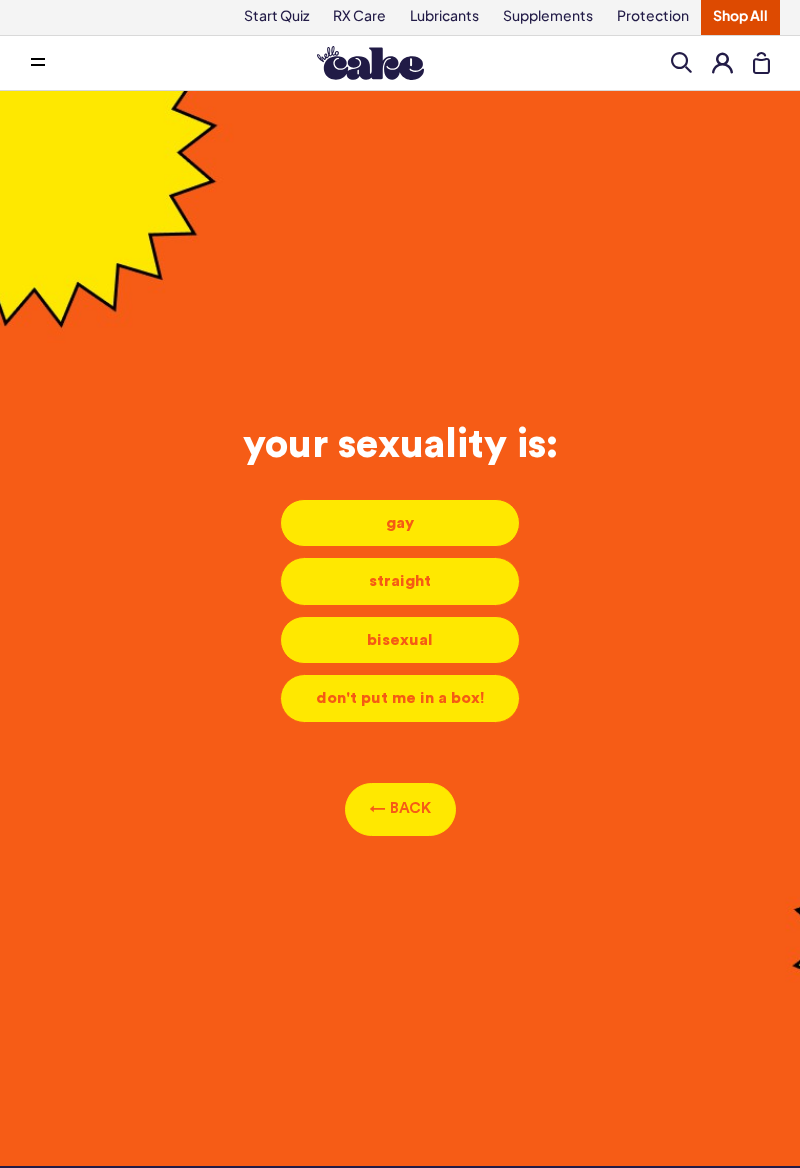 scroll, scrollTop: 6, scrollLeft: 0, axis: vertical 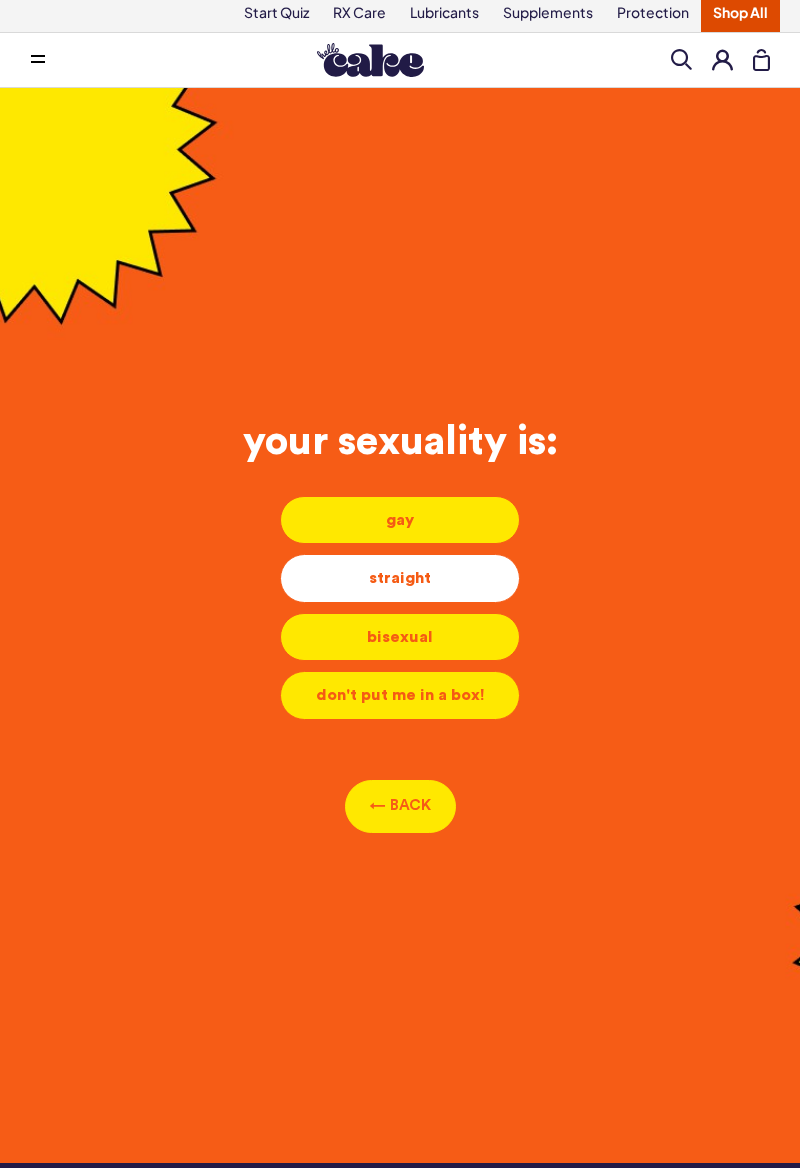 click on "straight" at bounding box center [400, 520] 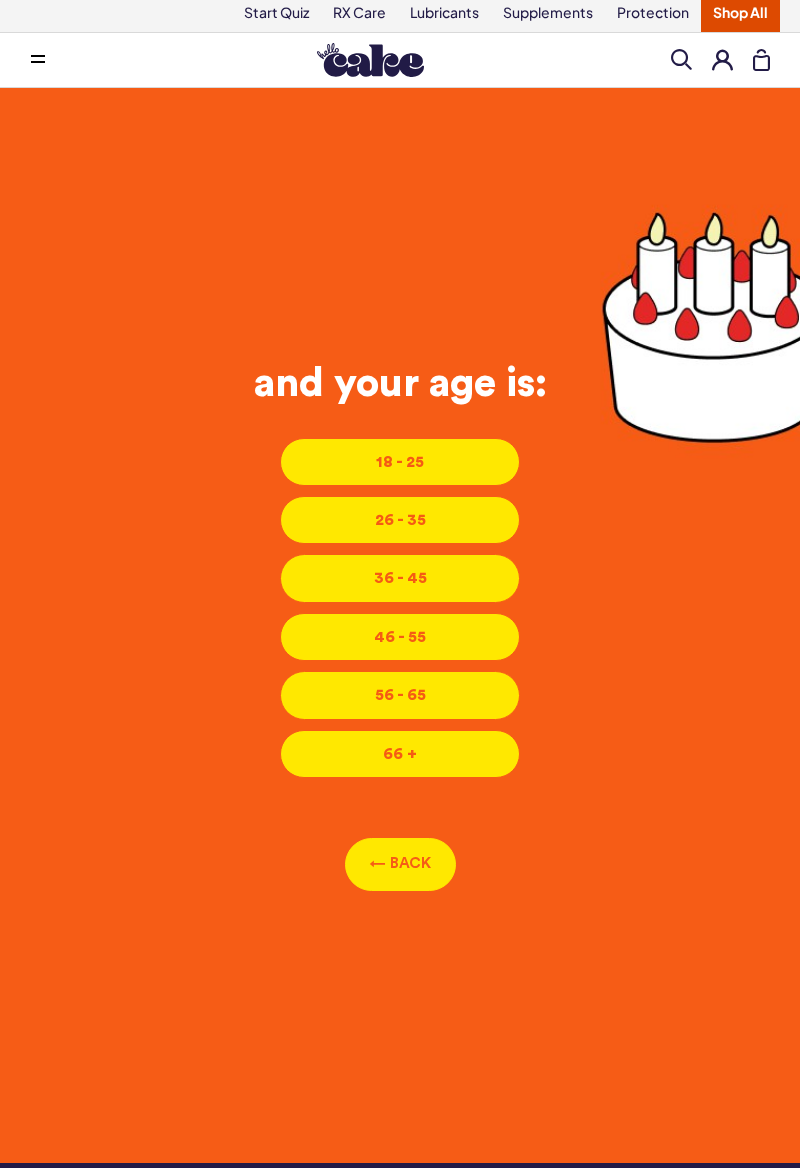 scroll, scrollTop: 8, scrollLeft: 0, axis: vertical 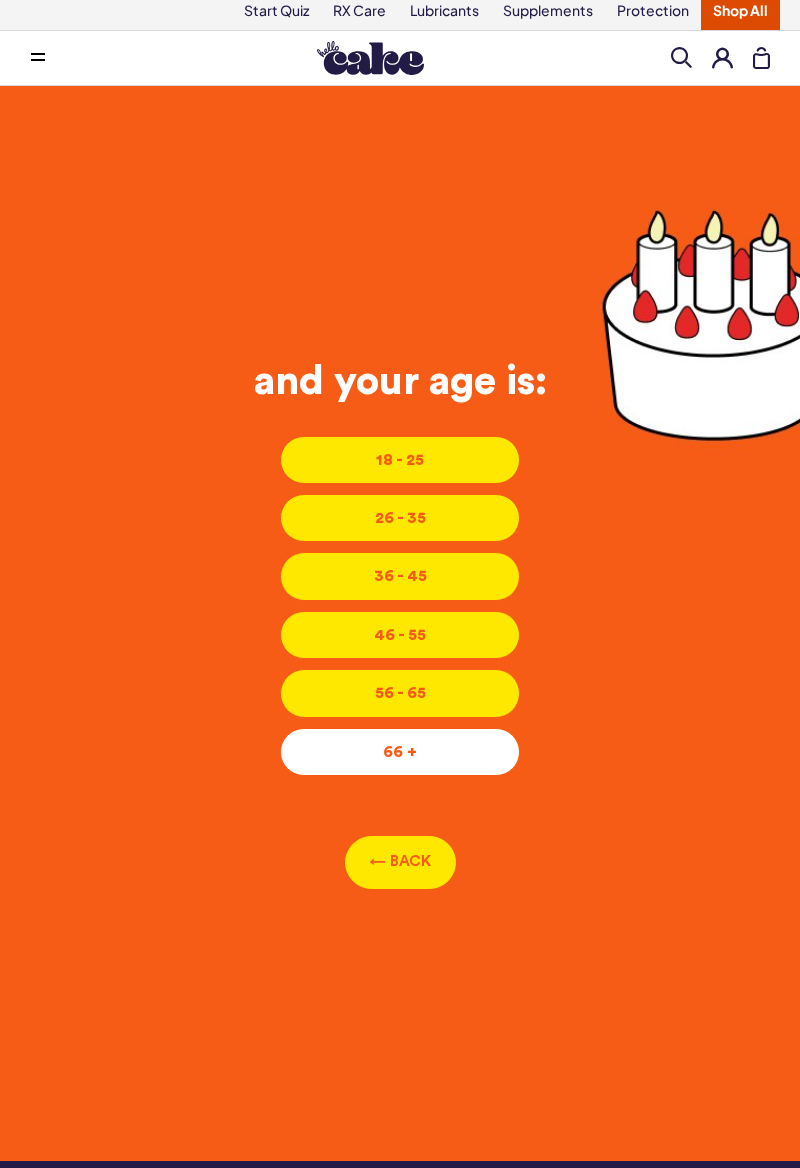 click on "66 +" at bounding box center [400, 460] 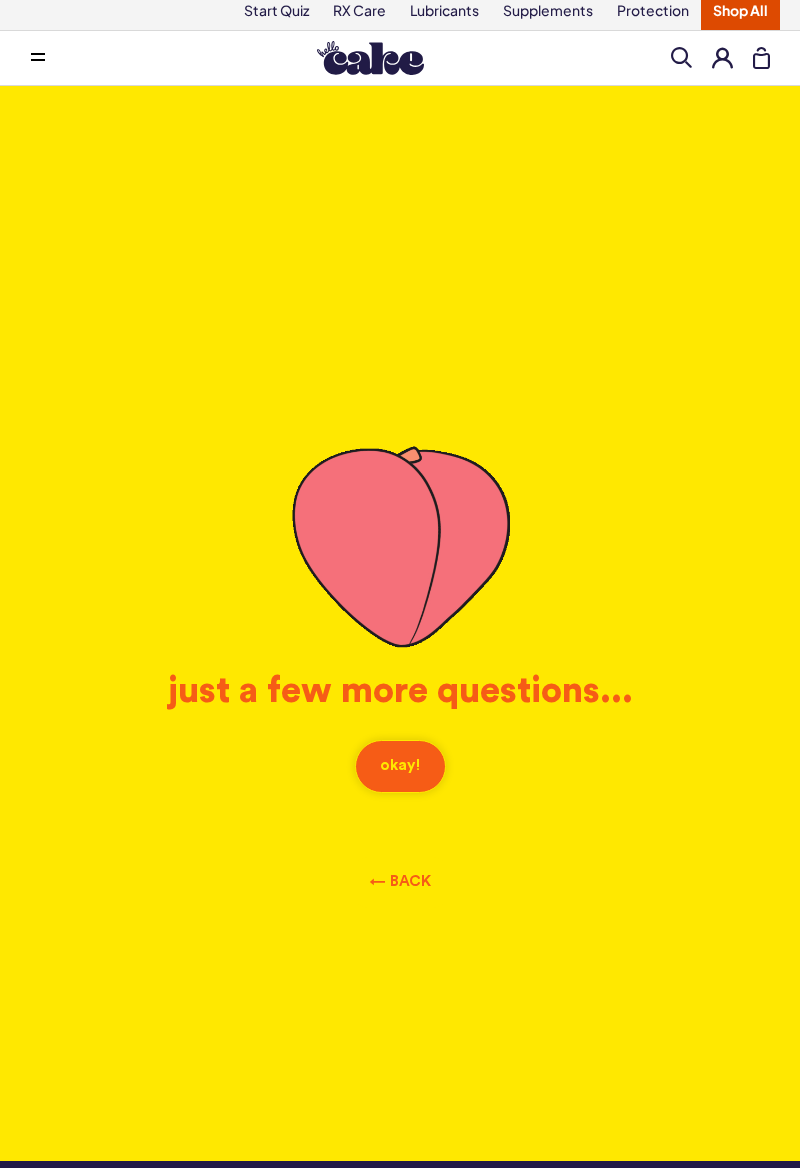 click on "okay!" at bounding box center (400, 766) 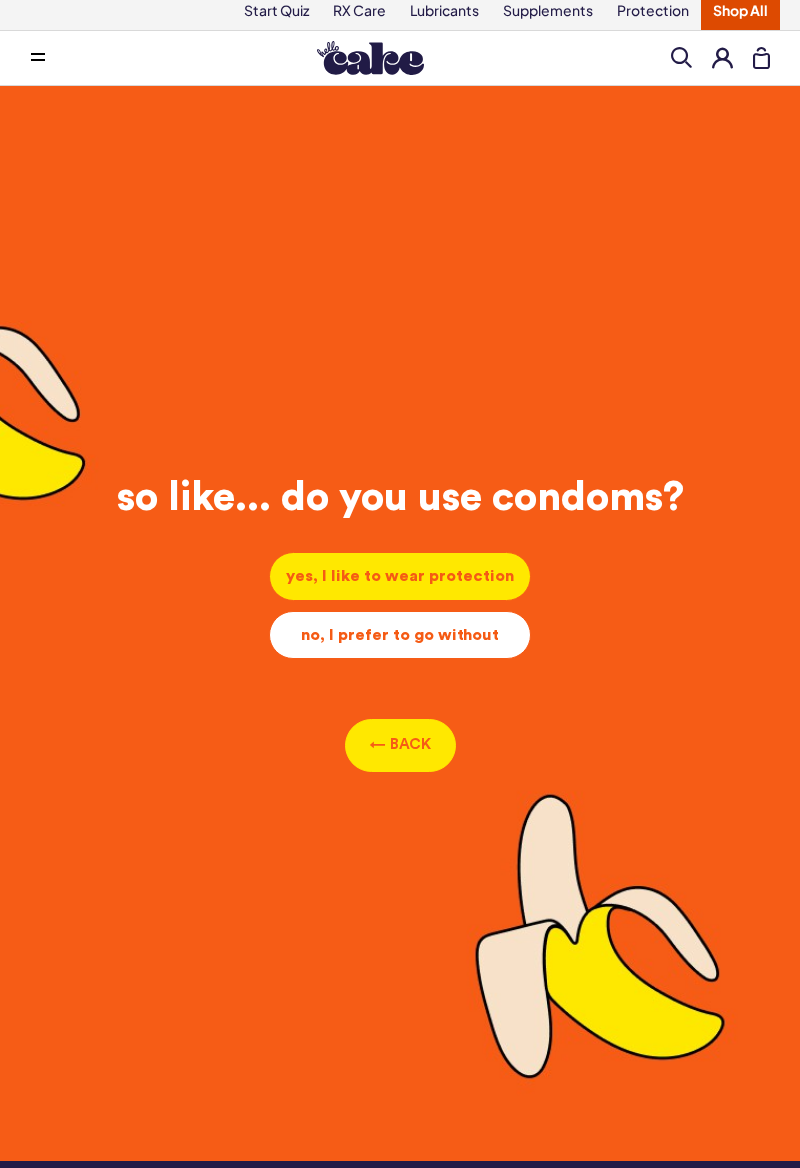 click on "no, I prefer to go without" at bounding box center (400, 576) 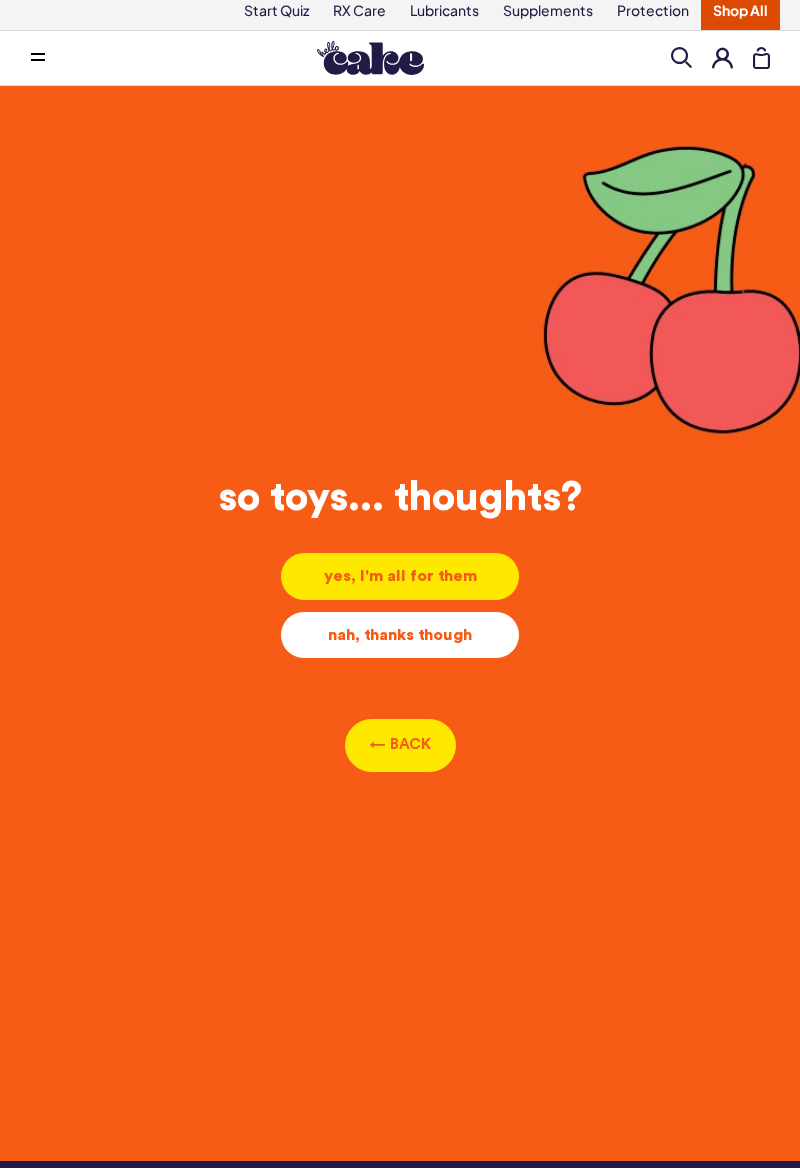 click on "nah, thanks though" at bounding box center [400, 576] 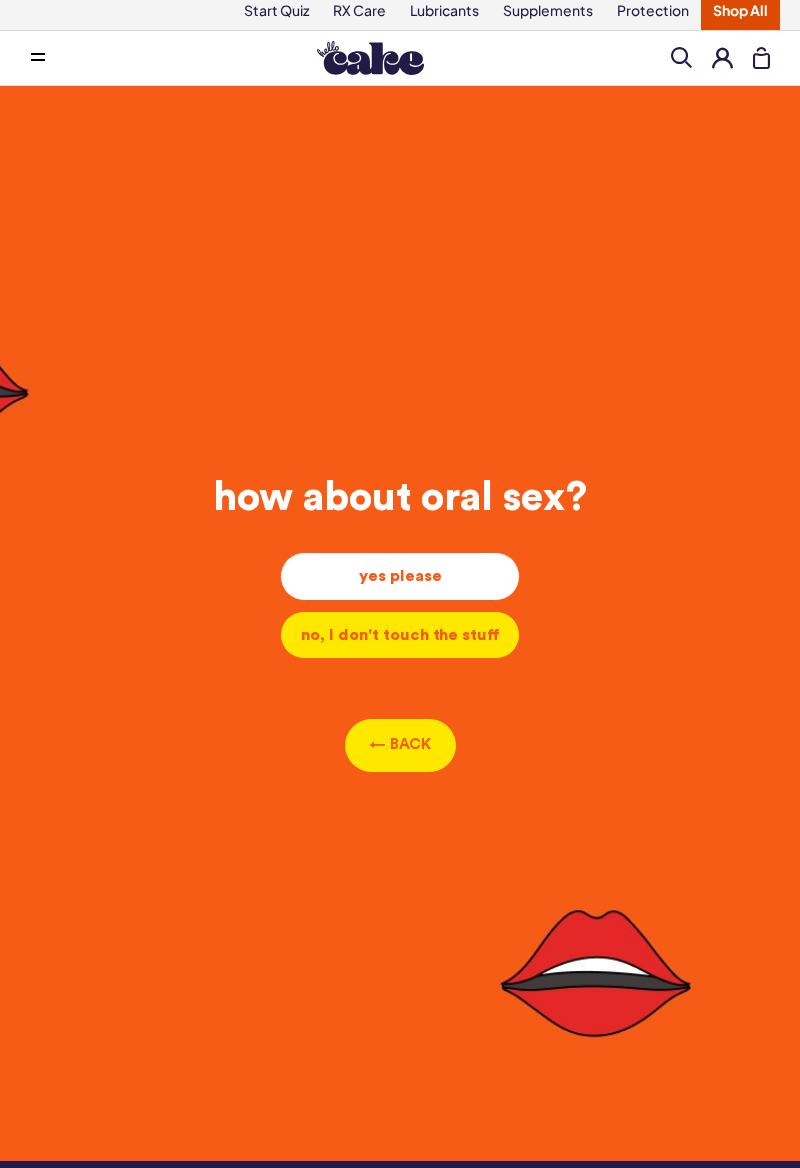 click on "yes please" at bounding box center (400, 576) 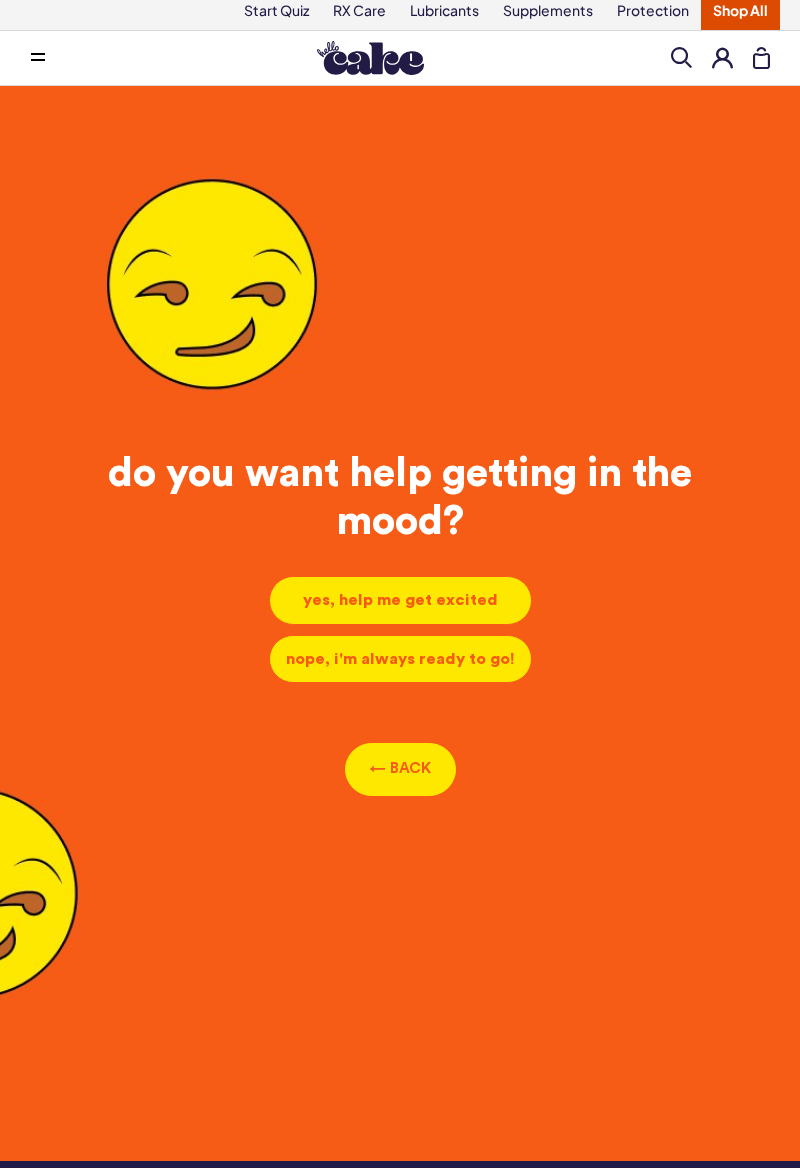 scroll, scrollTop: 0, scrollLeft: 0, axis: both 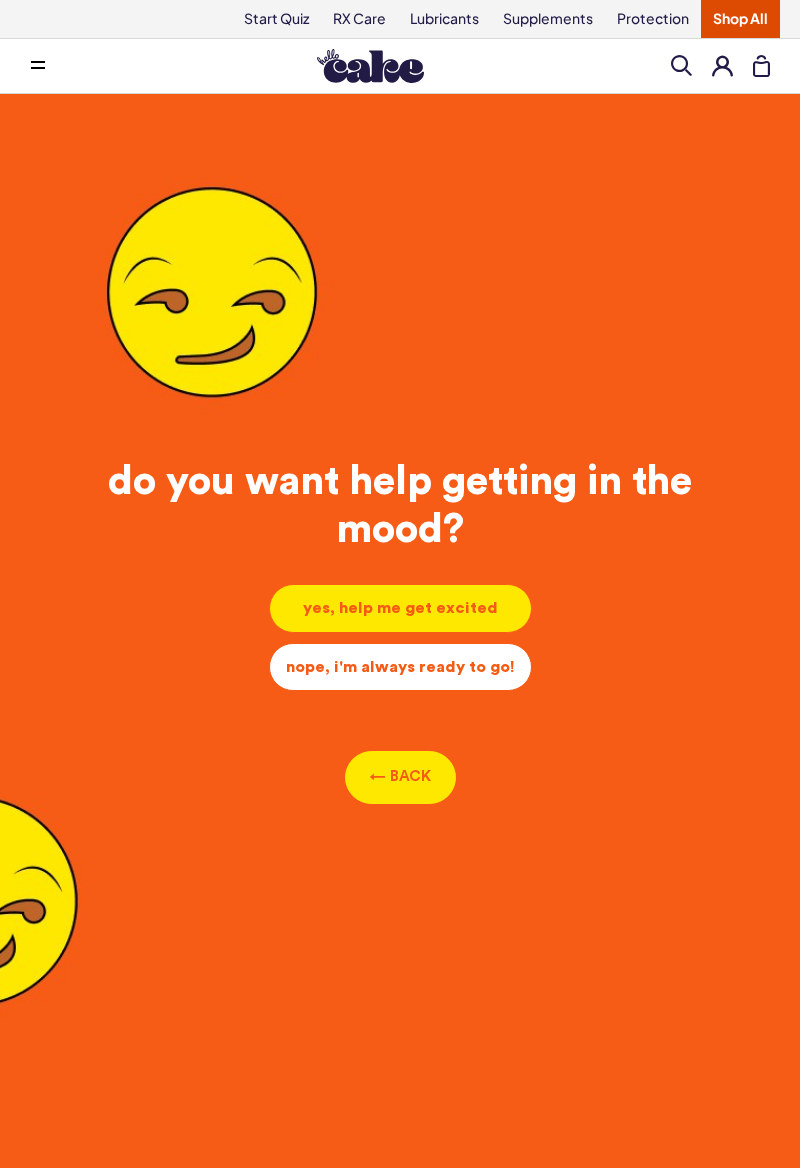 click on "nope, i'm always ready to go!" at bounding box center (400, 608) 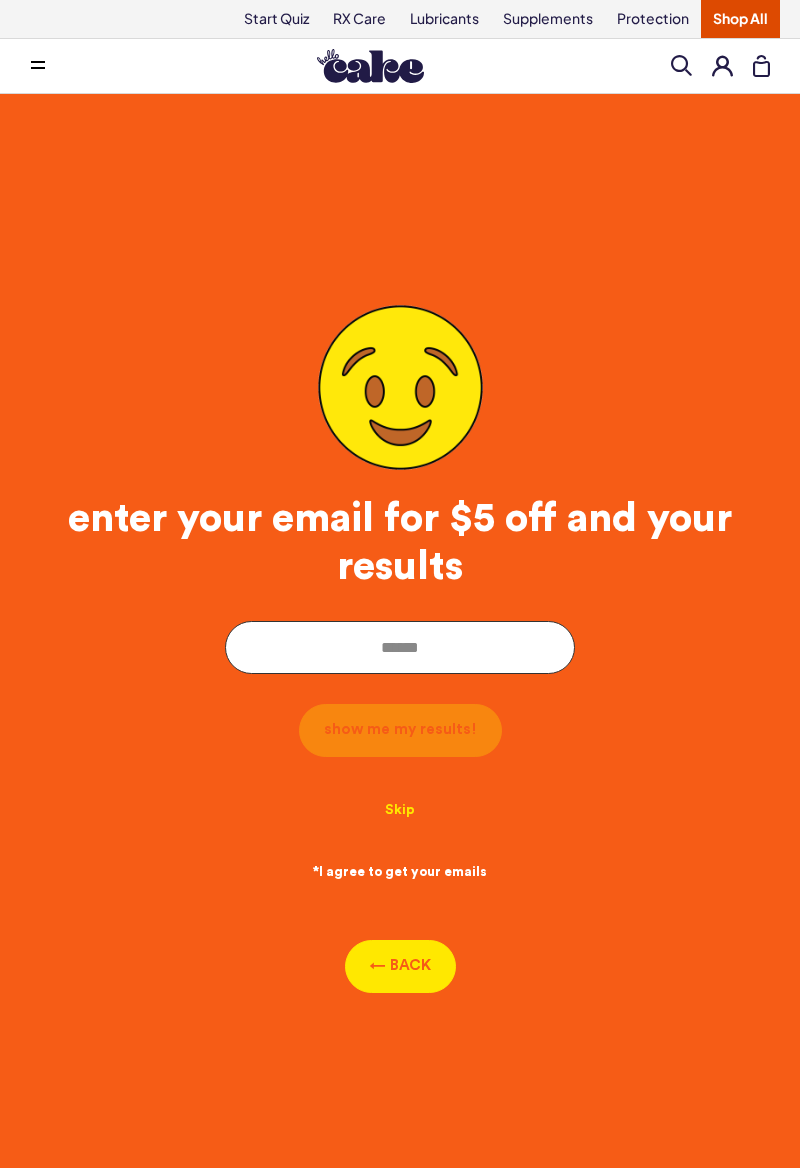 scroll, scrollTop: 8, scrollLeft: 0, axis: vertical 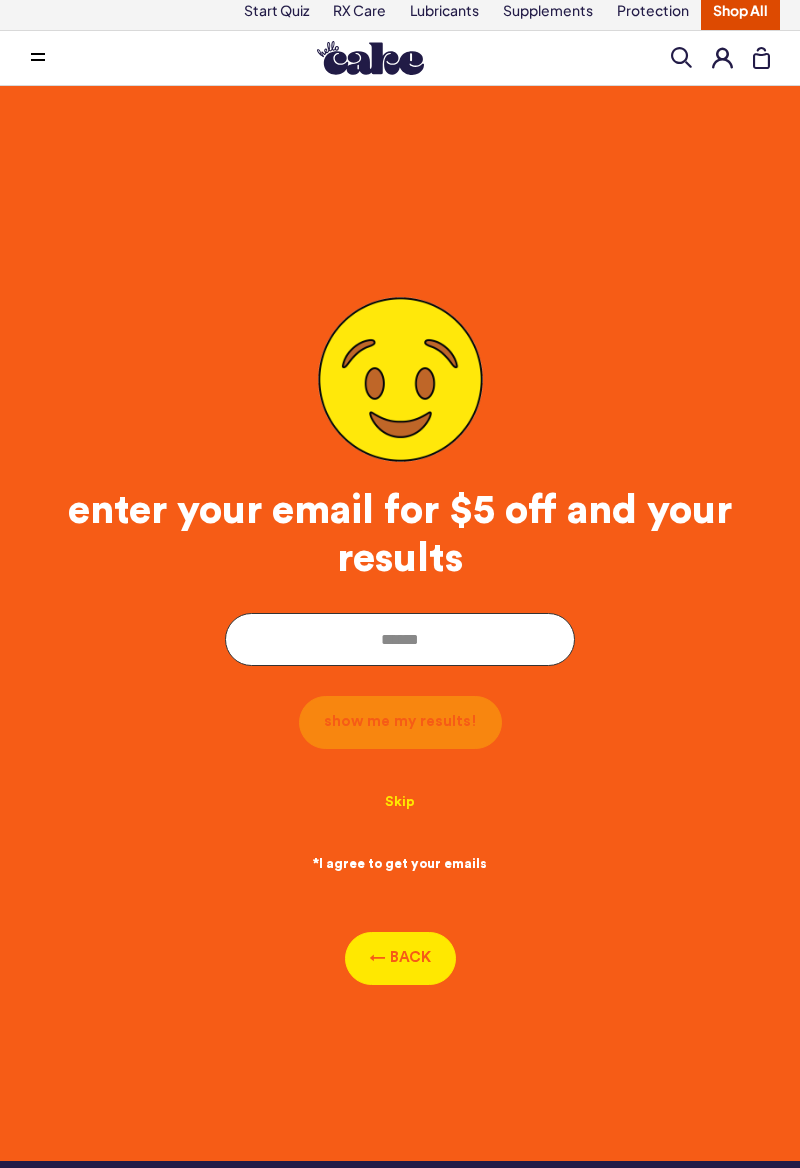 click at bounding box center [400, 639] 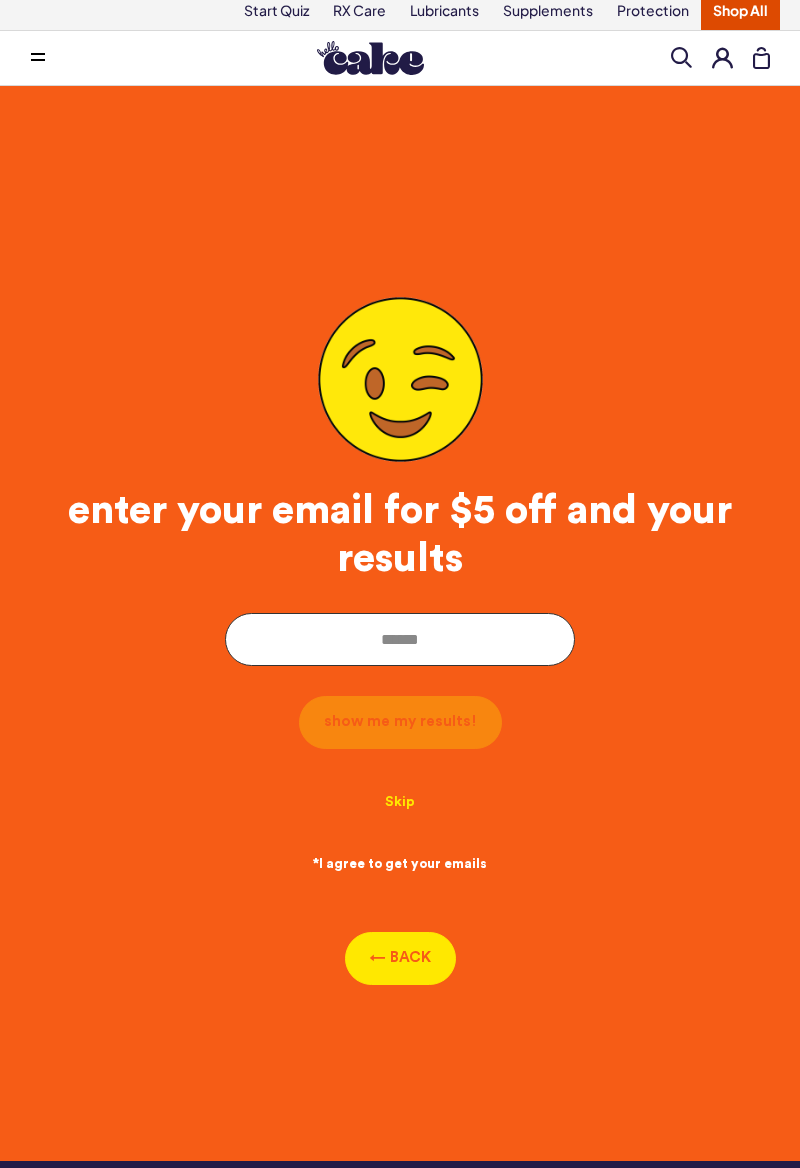 click at bounding box center [400, 639] 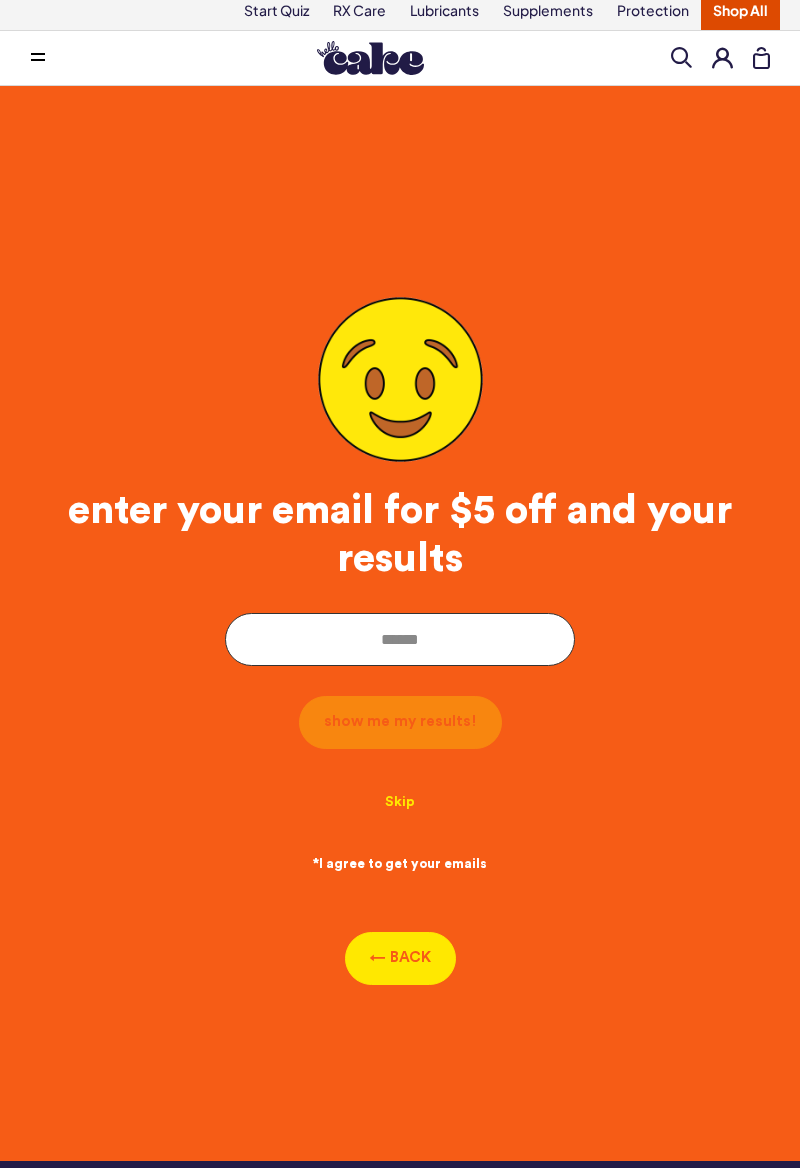 click at bounding box center [400, 639] 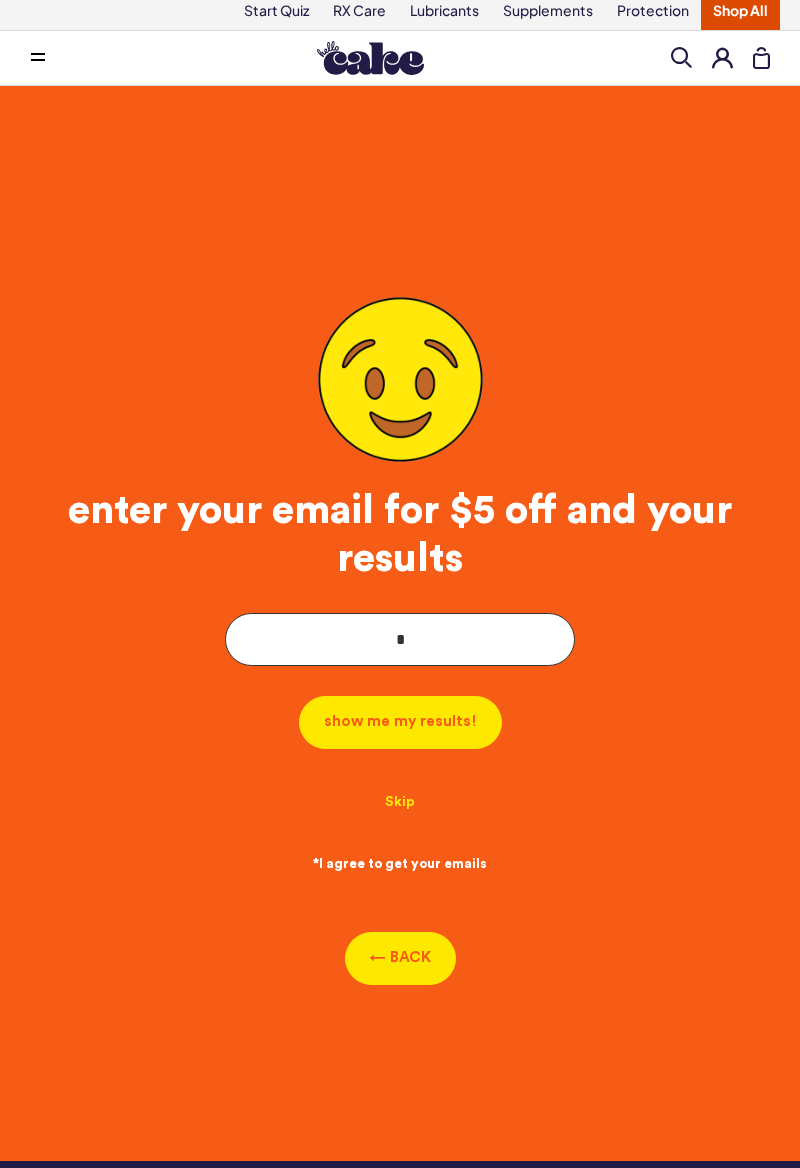 type on "**********" 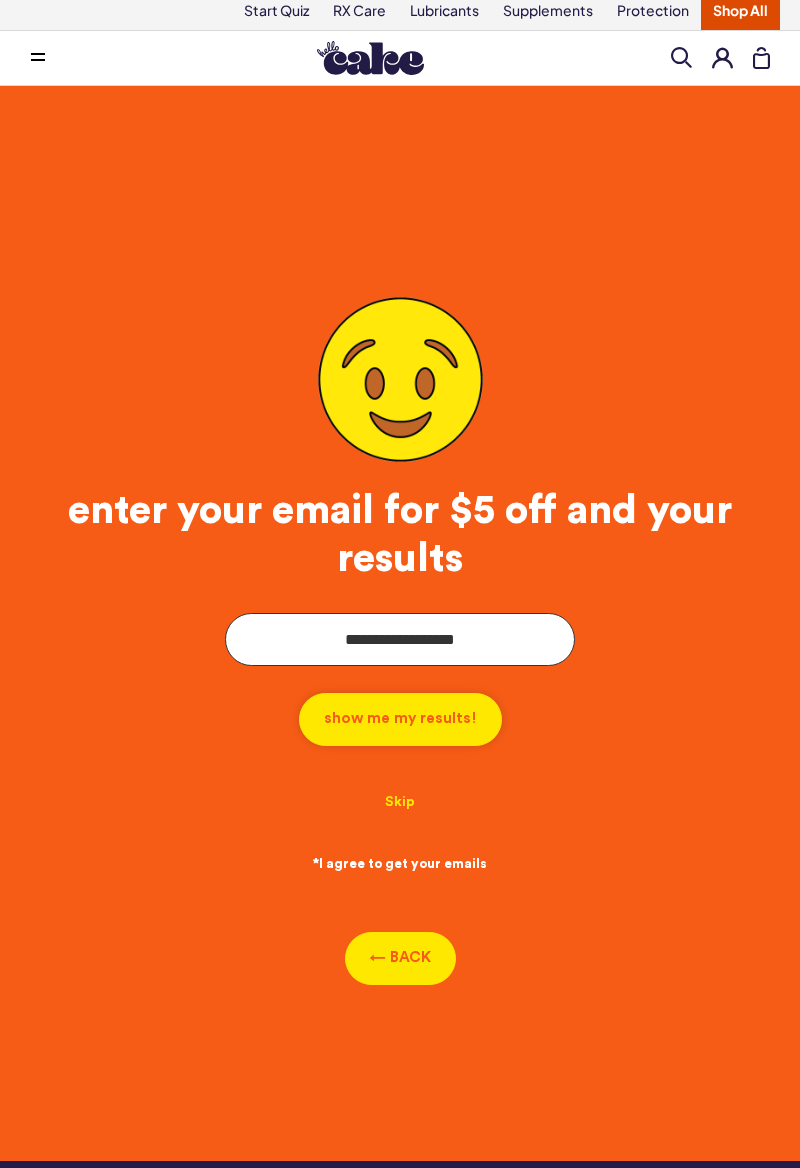 click on "show me my results!" at bounding box center [400, 719] 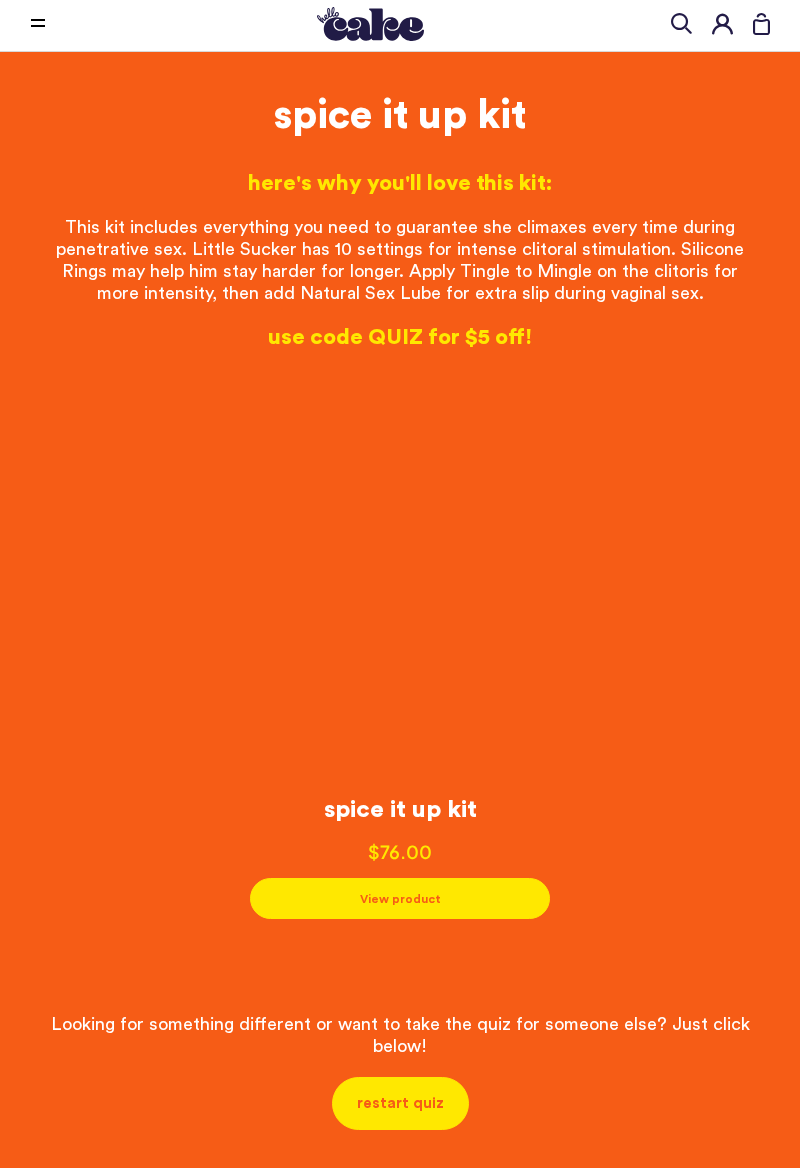 scroll, scrollTop: 0, scrollLeft: 0, axis: both 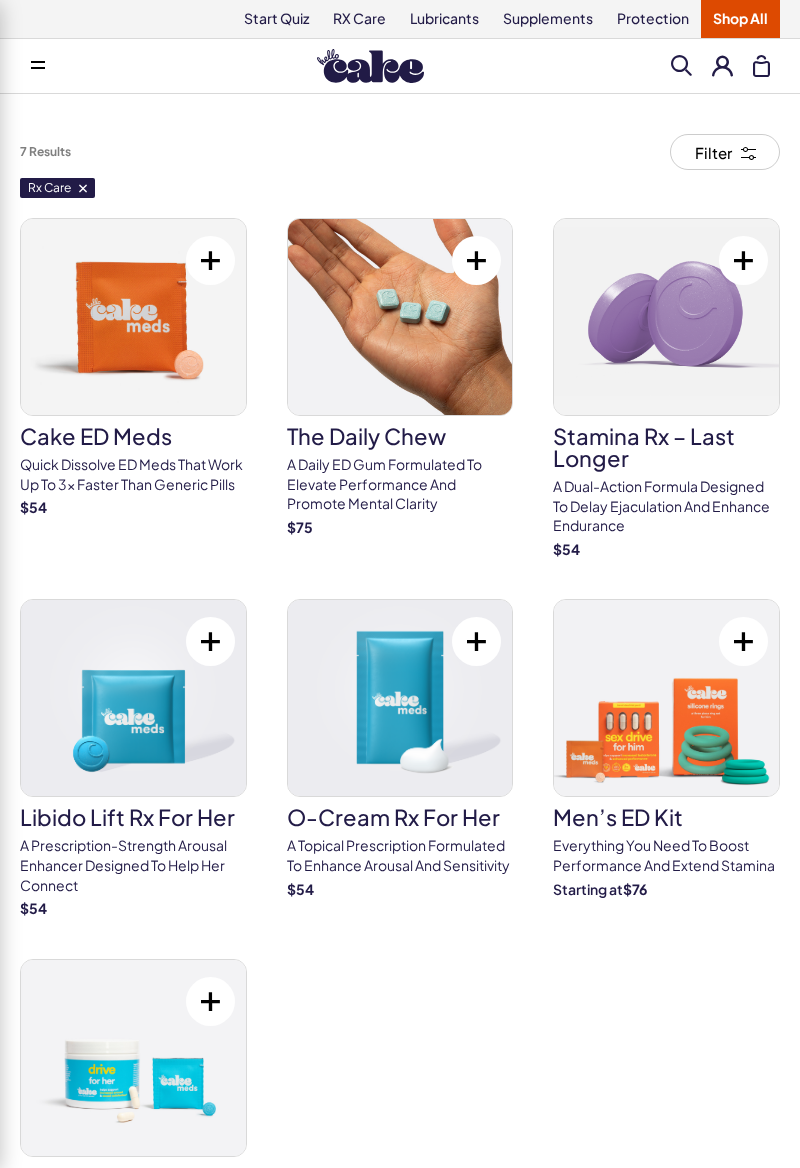 click on "Cake ED Meds" at bounding box center [133, 436] 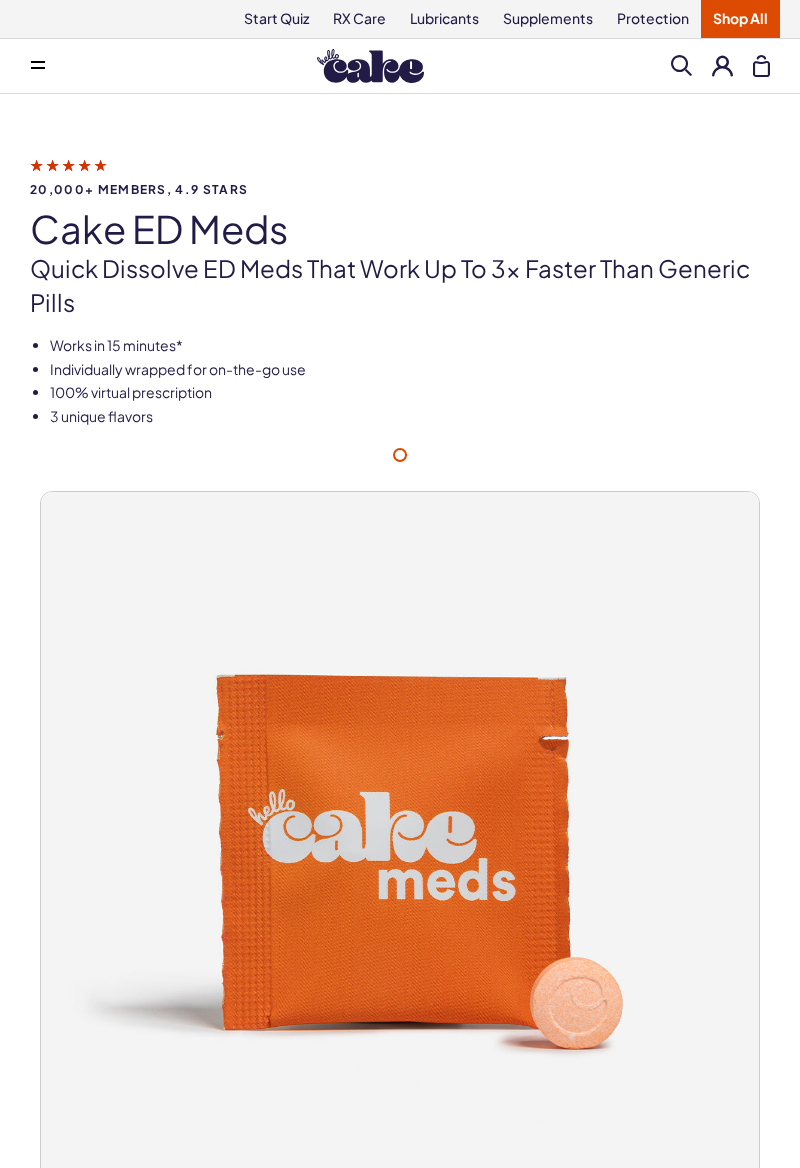 scroll, scrollTop: 0, scrollLeft: 0, axis: both 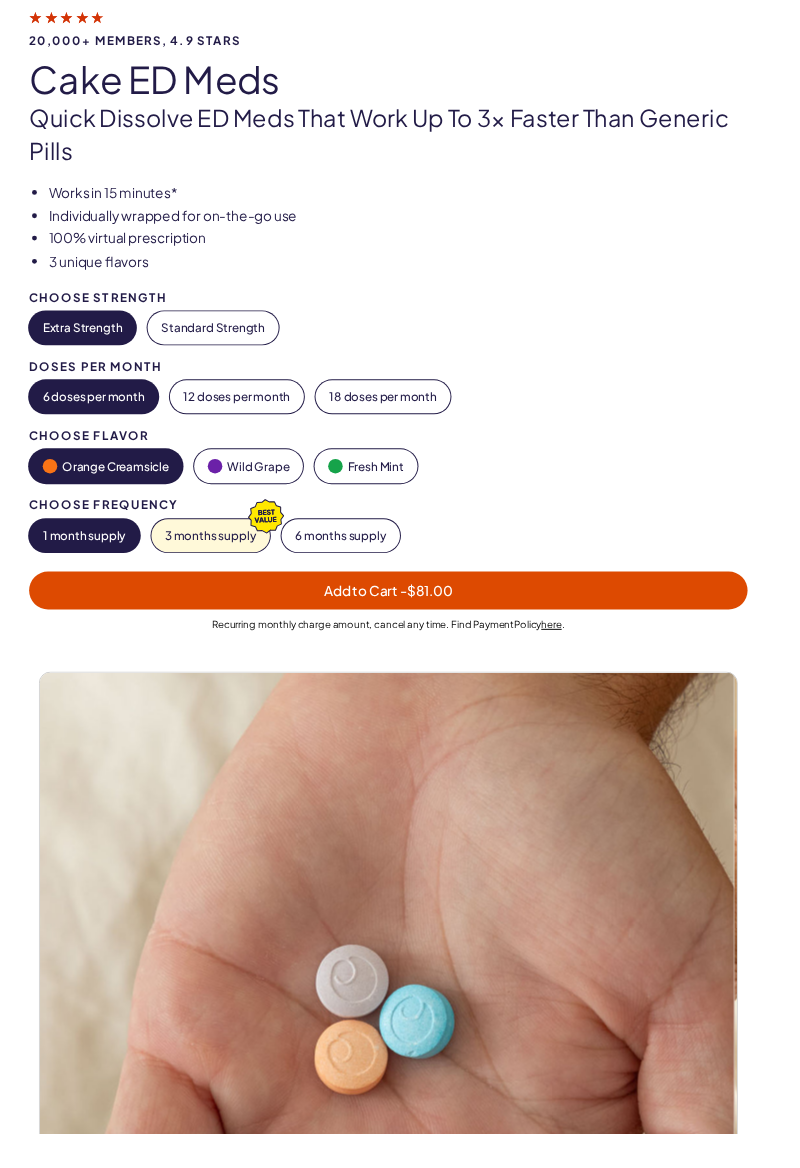 click on "Standard Strength" at bounding box center [219, 338] 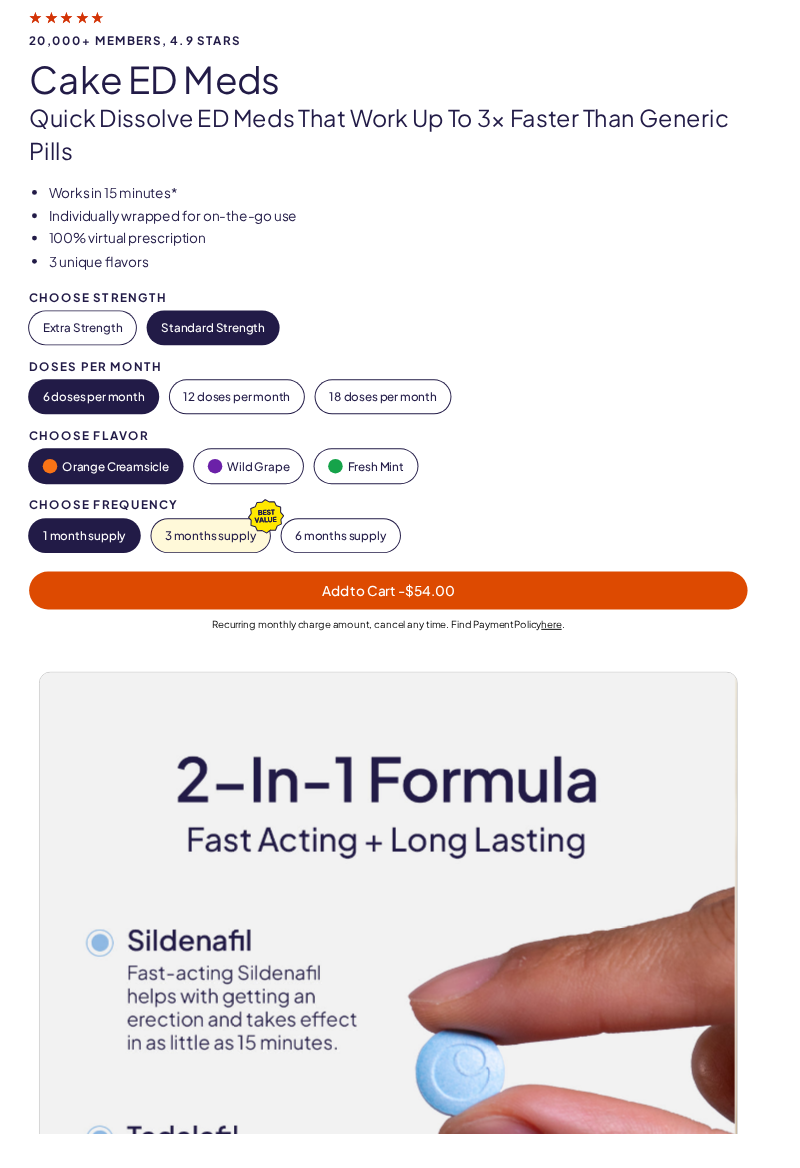 click on "here" at bounding box center (568, 643) 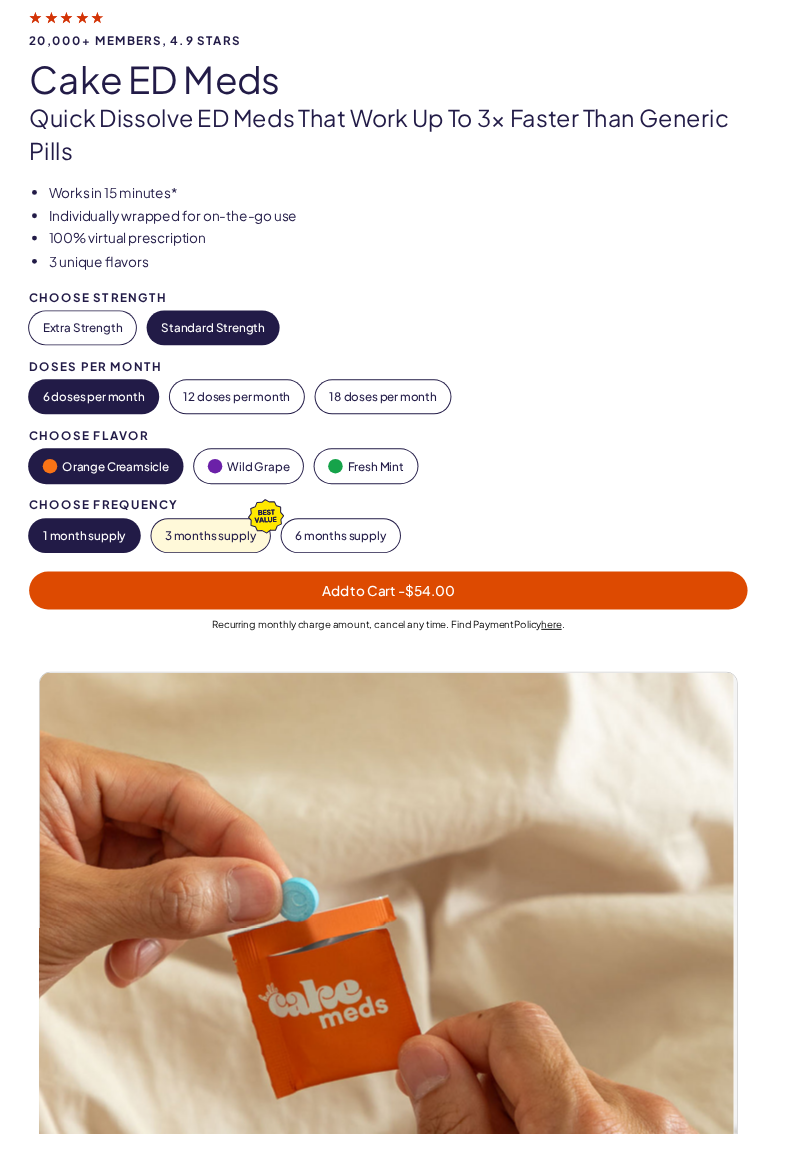 click on "Add to Cart    -  $54.00" at bounding box center [400, 608] 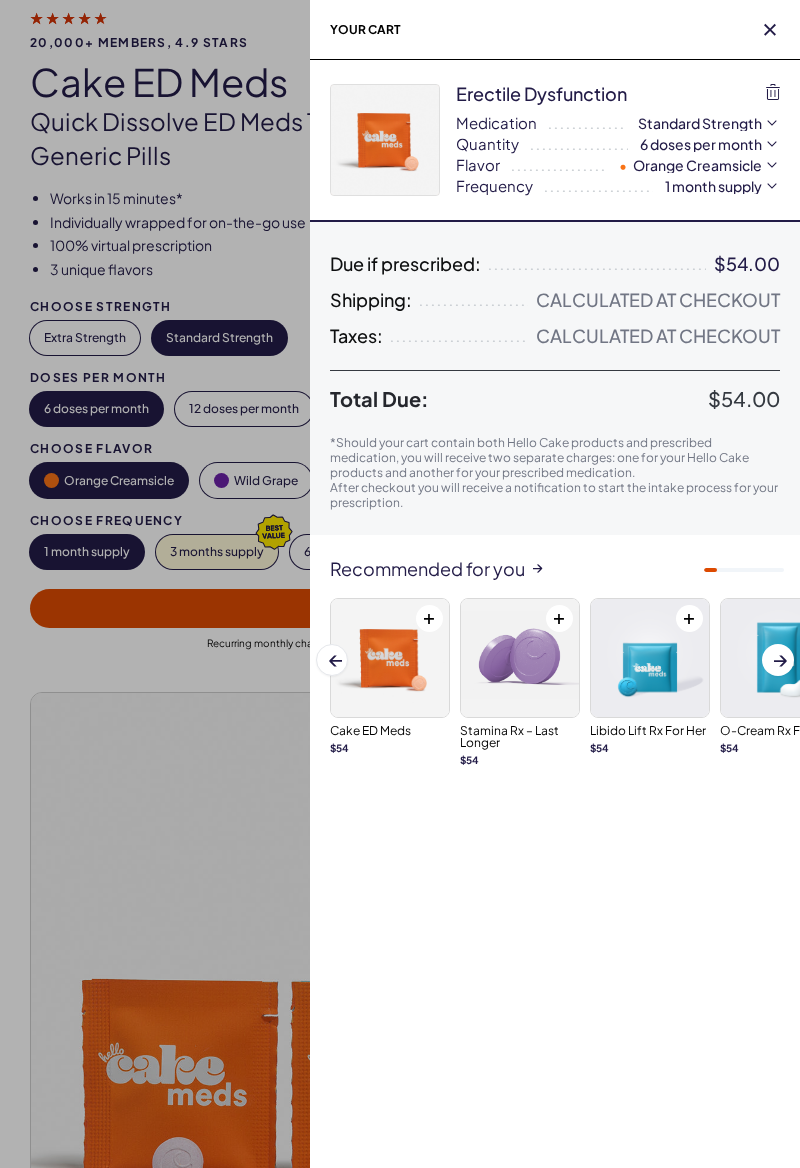 scroll, scrollTop: 0, scrollLeft: 0, axis: both 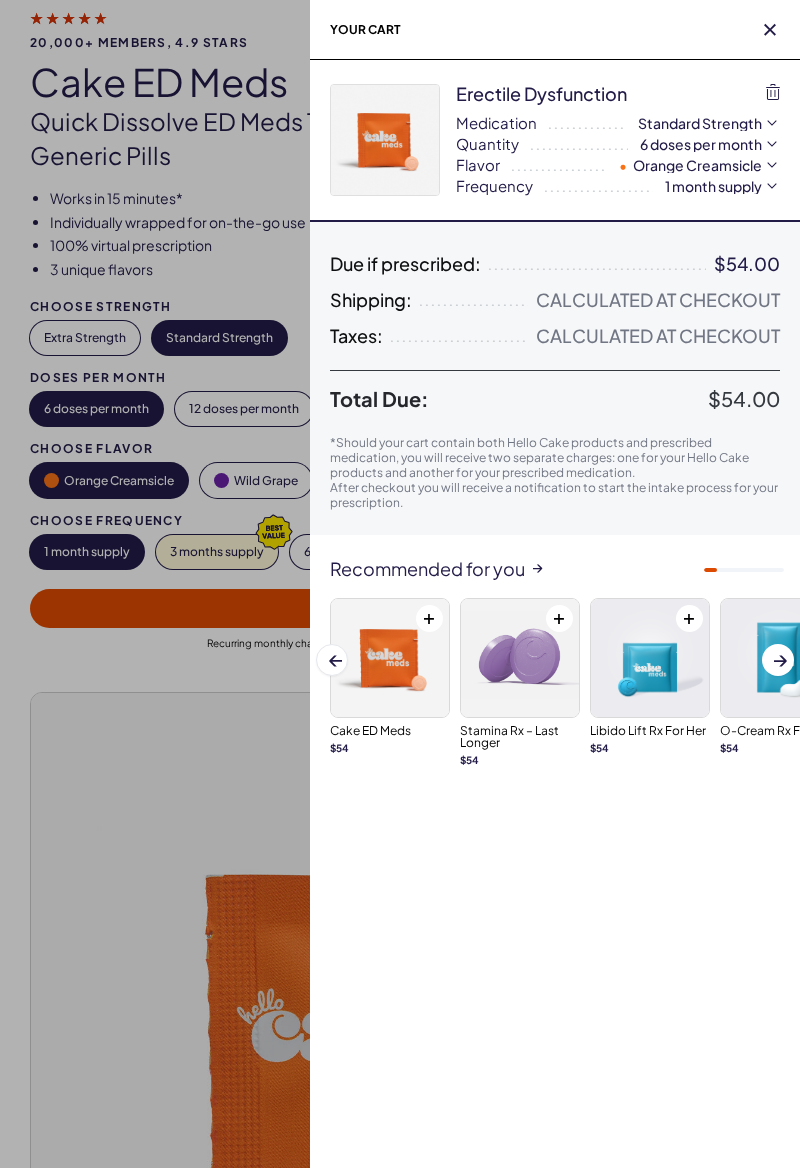 click at bounding box center (390, 658) 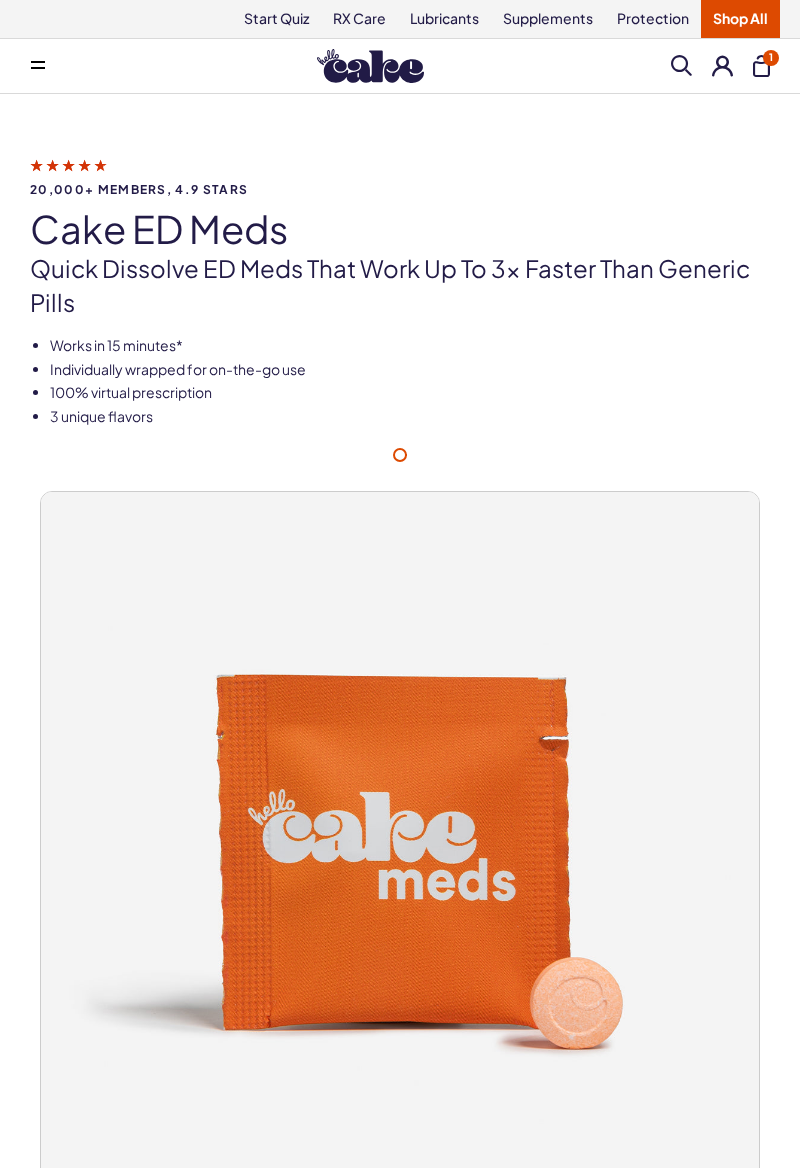 scroll, scrollTop: 0, scrollLeft: 0, axis: both 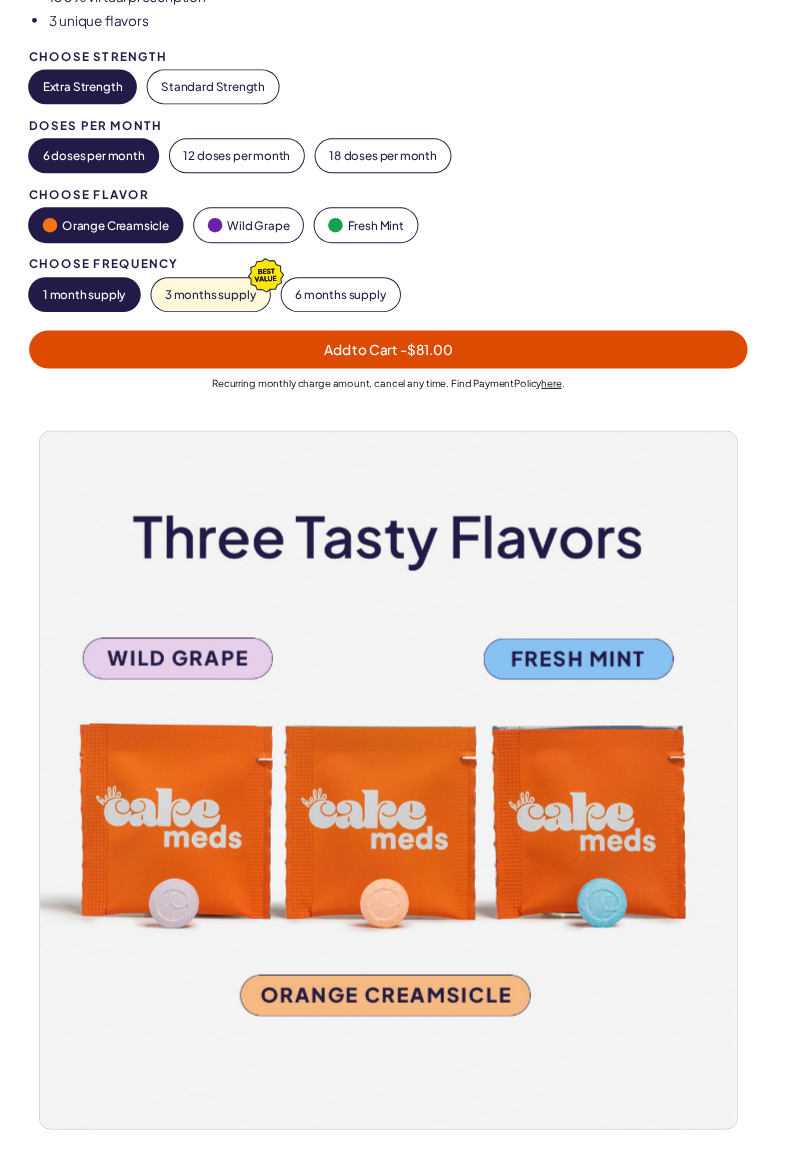 click at bounding box center [399, 803] 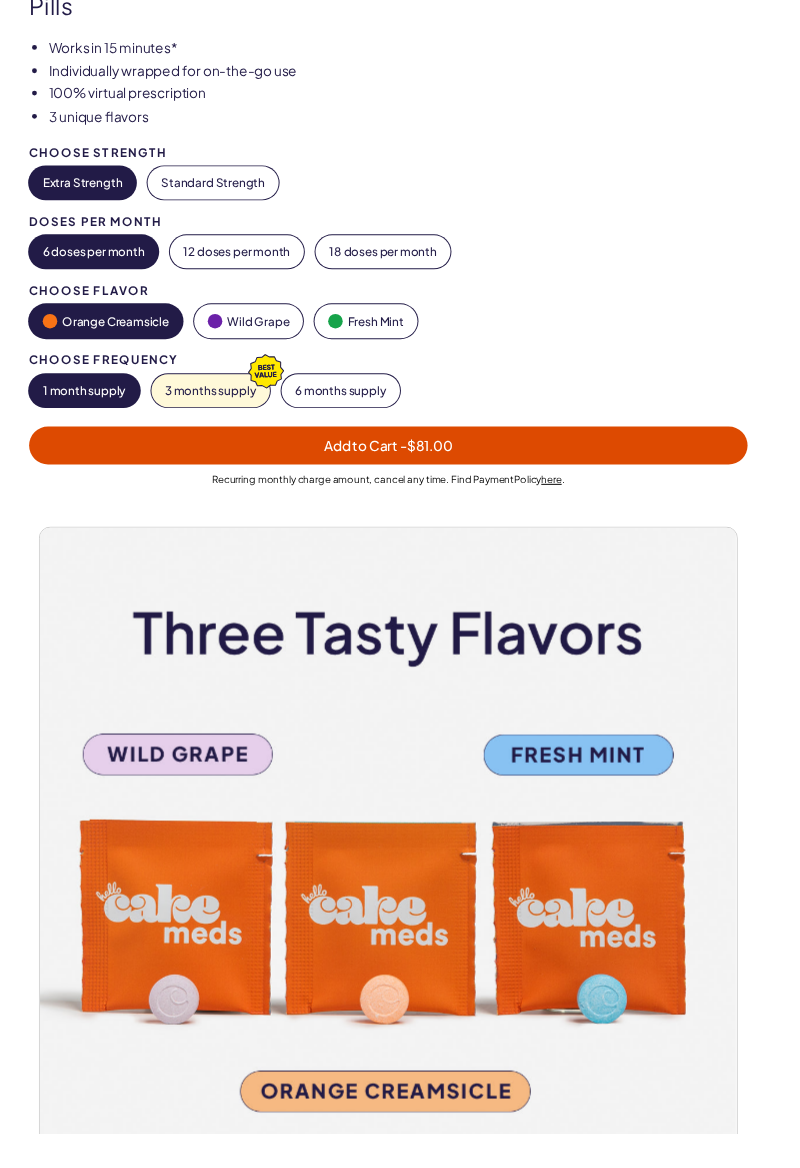 click on "Fresh Mint" at bounding box center [377, 330] 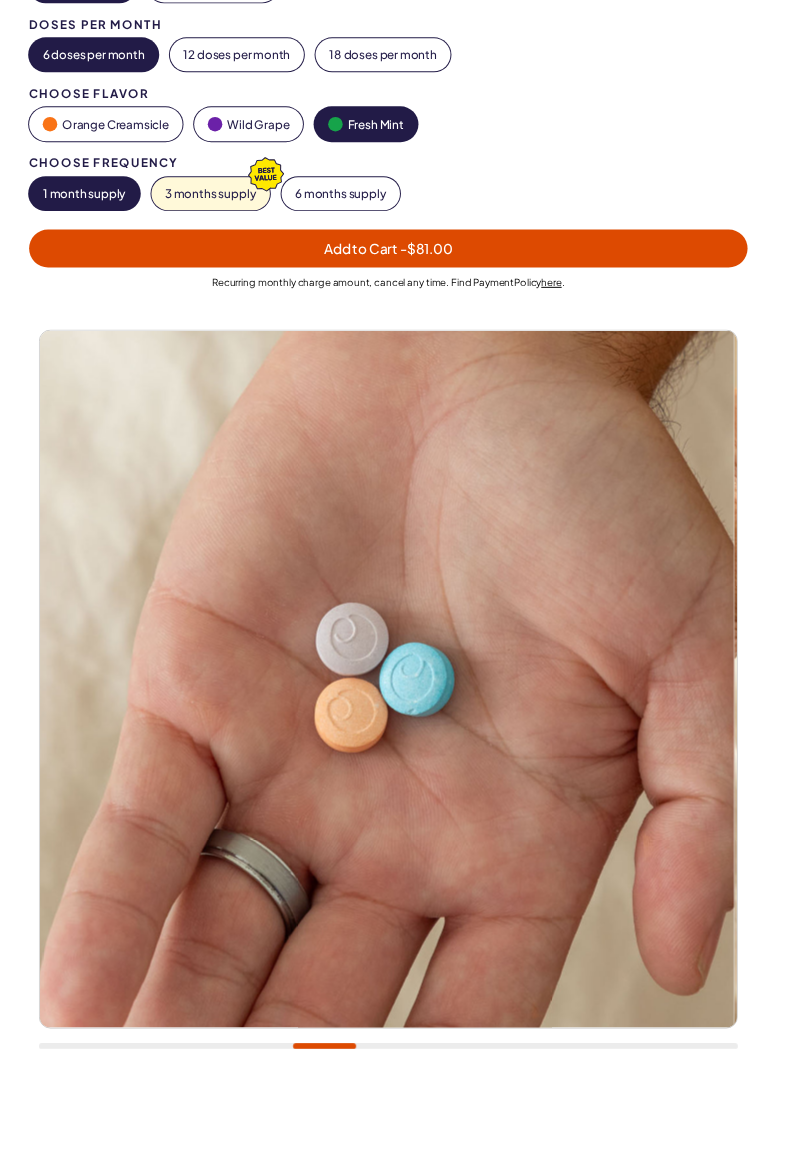 scroll, scrollTop: 809, scrollLeft: 0, axis: vertical 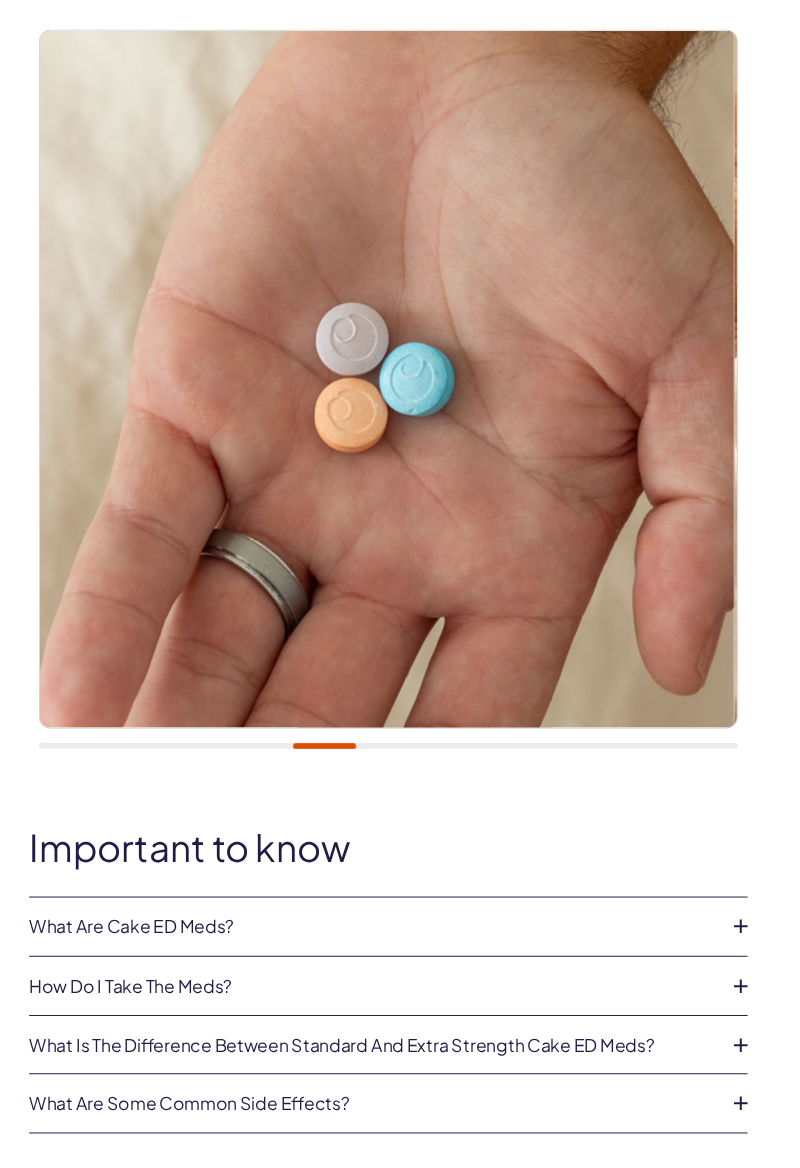 click at bounding box center [763, 954] 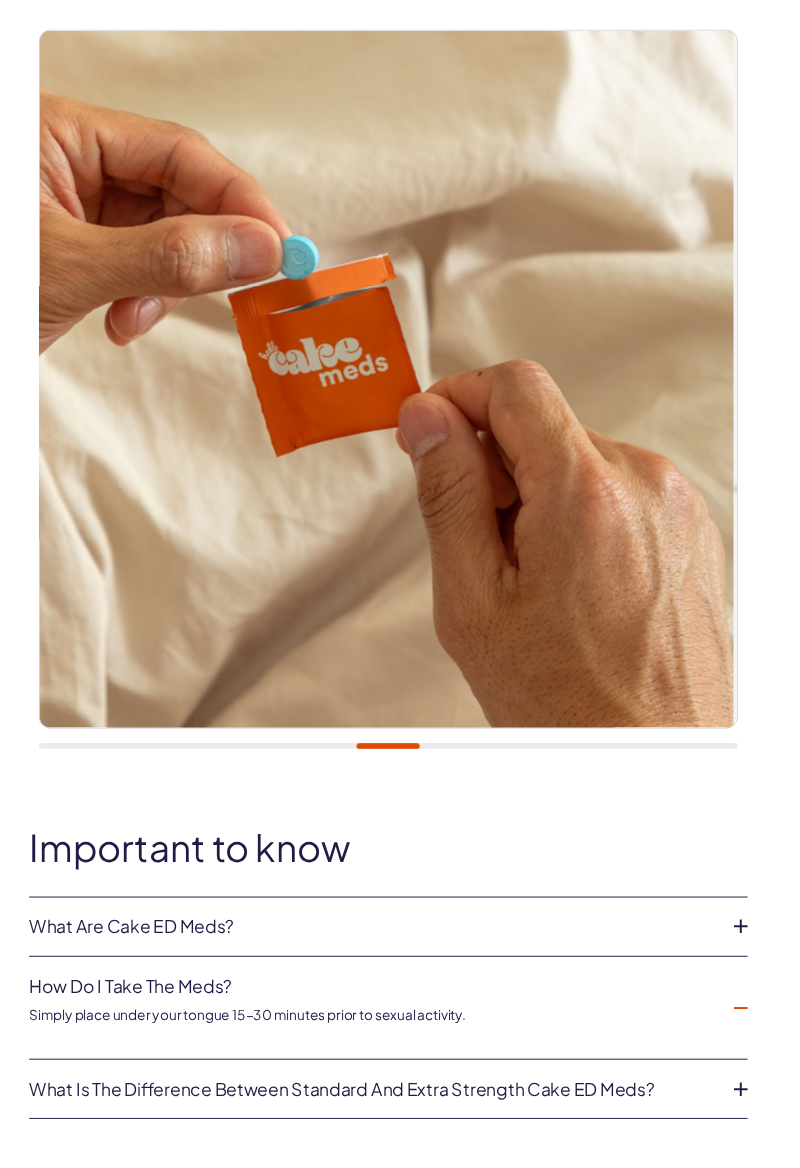 click at bounding box center [763, 954] 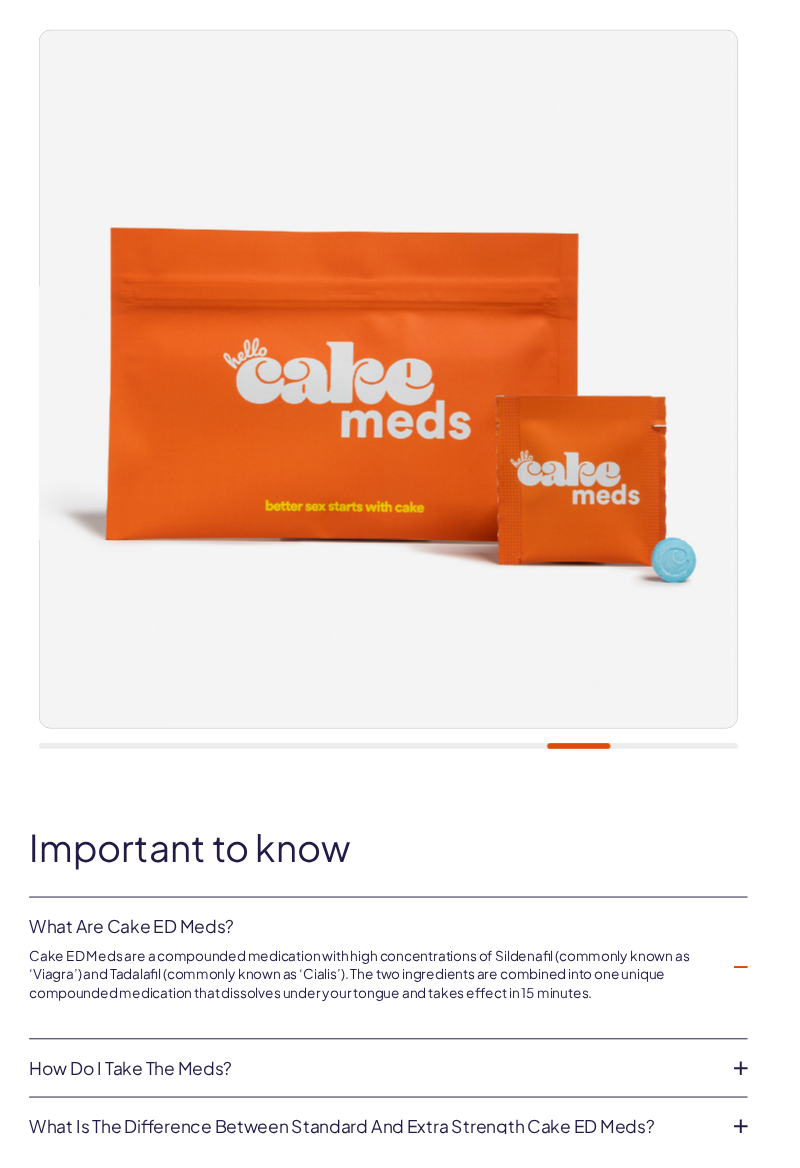 click at bounding box center [763, 996] 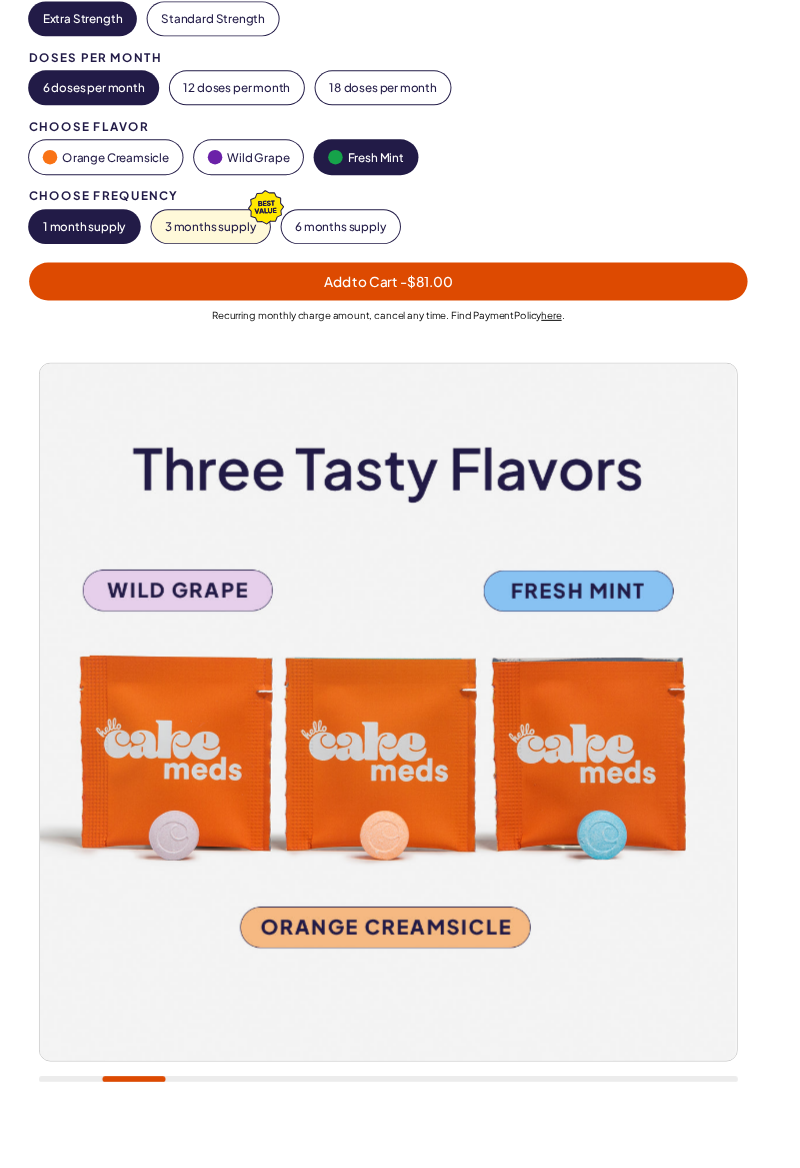 scroll, scrollTop: 0, scrollLeft: 0, axis: both 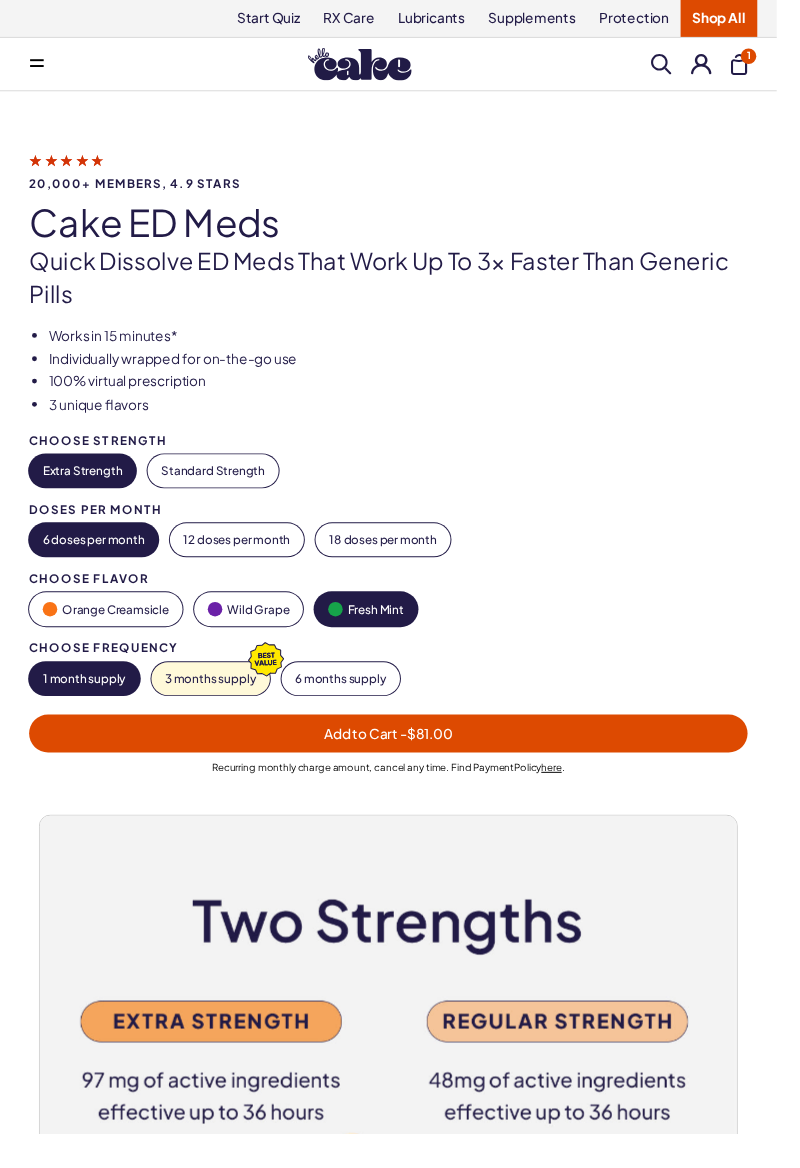 click on "-  $81.00" at bounding box center [439, 755] 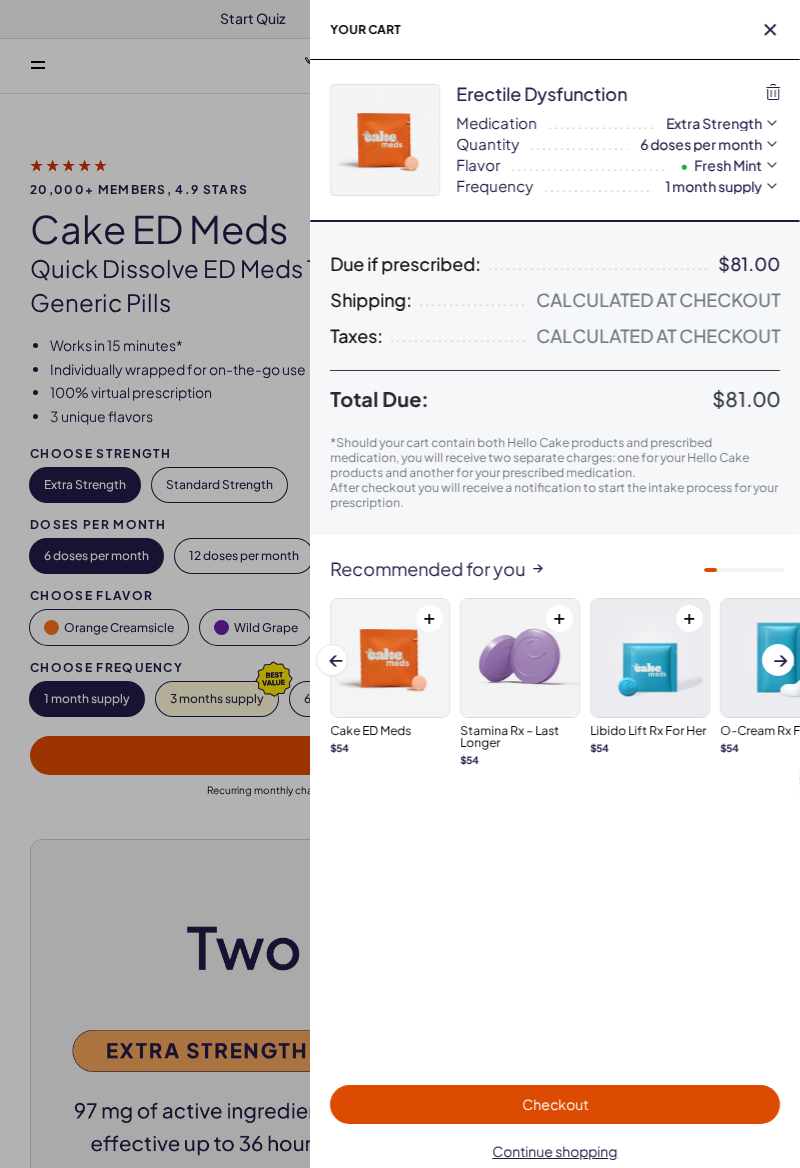 scroll, scrollTop: 0, scrollLeft: 0, axis: both 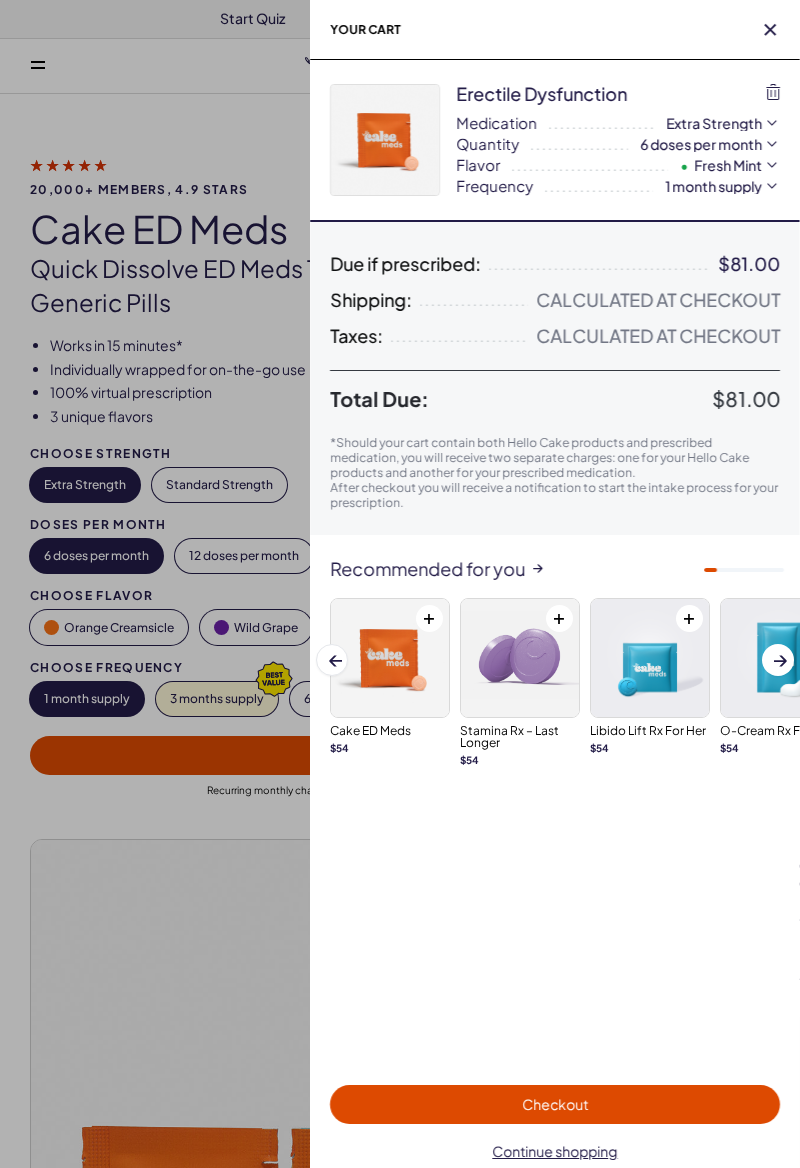 click on "Checkout" at bounding box center [555, 1104] 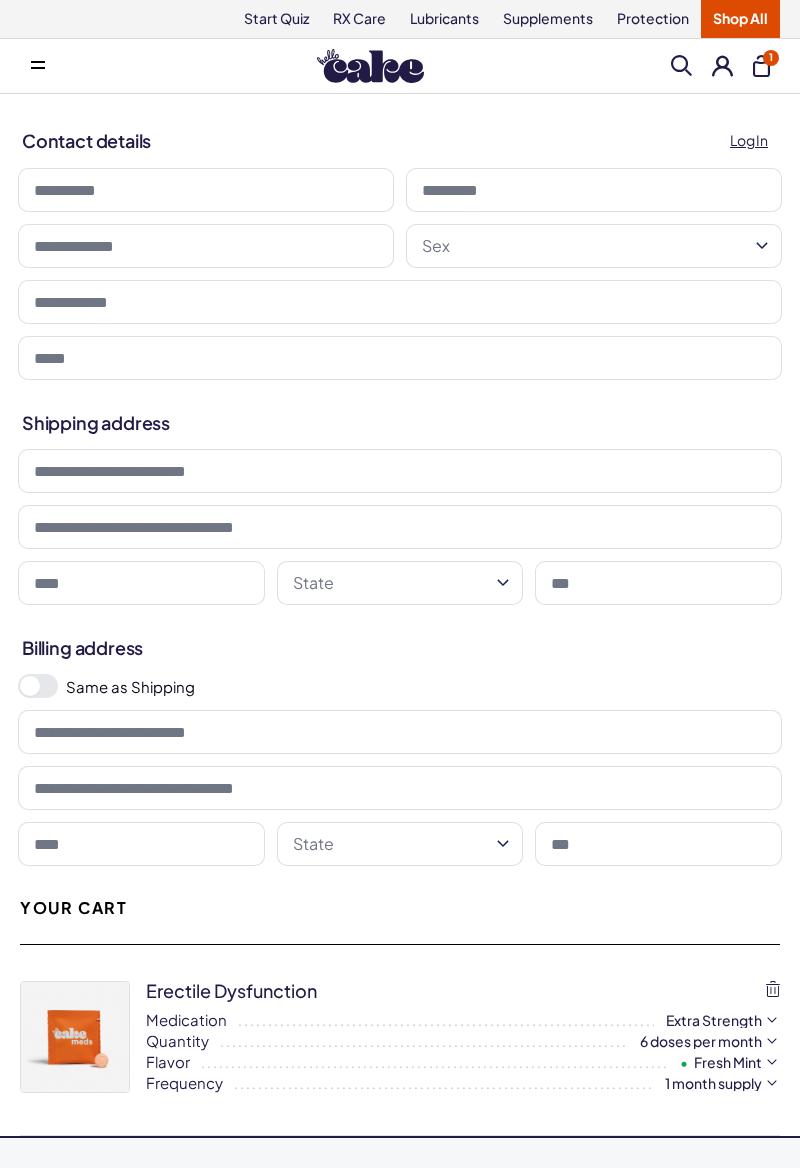 scroll, scrollTop: 0, scrollLeft: 0, axis: both 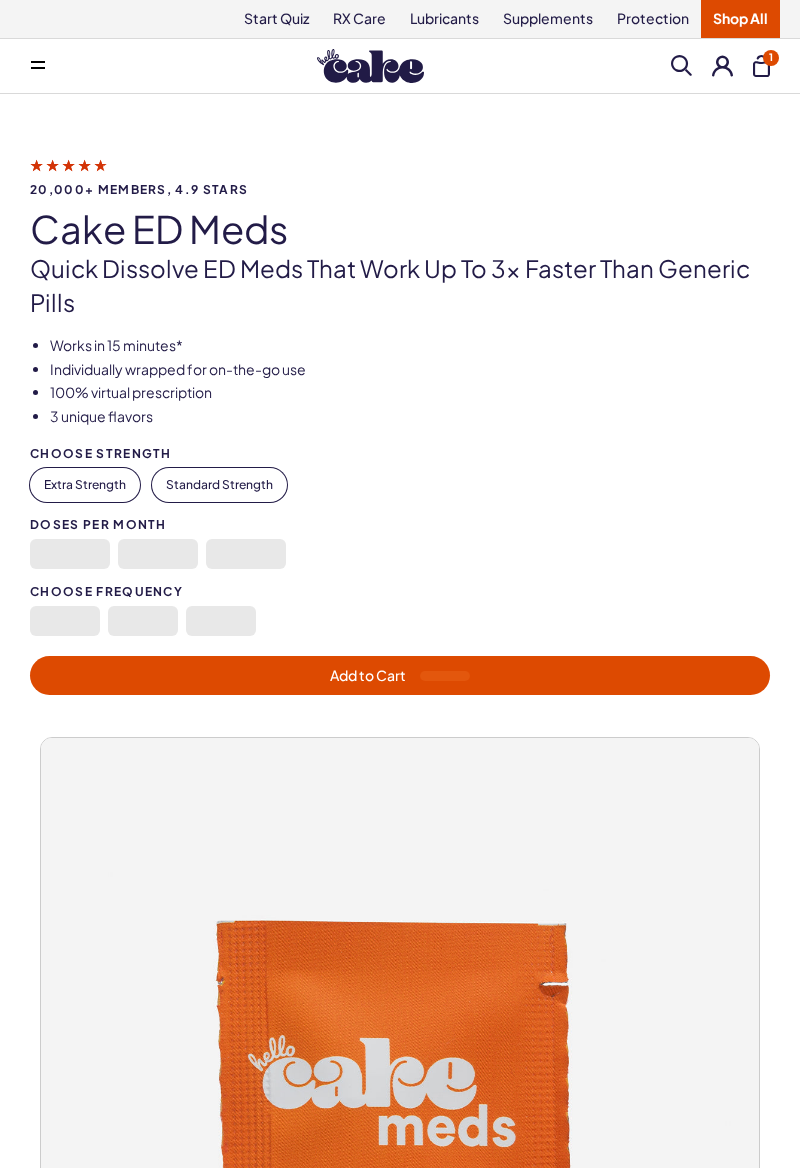 click on "1" at bounding box center (761, 66) 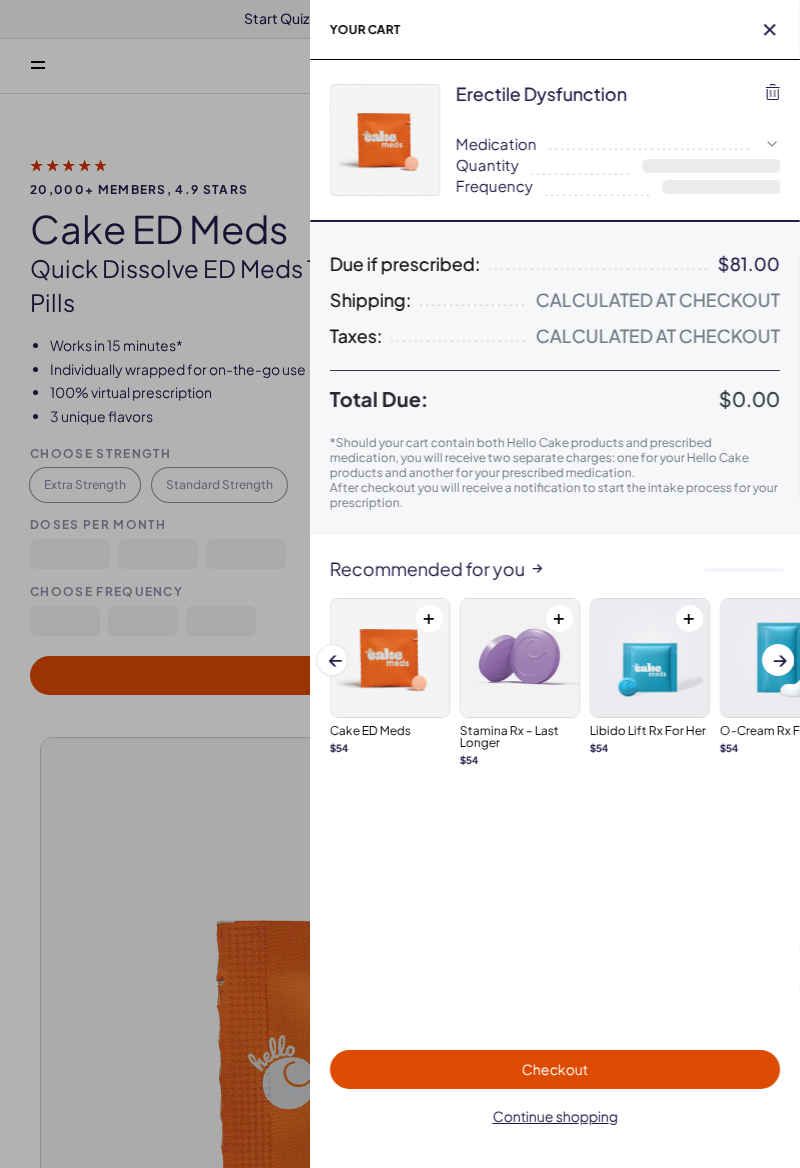 click at bounding box center (400, 584) 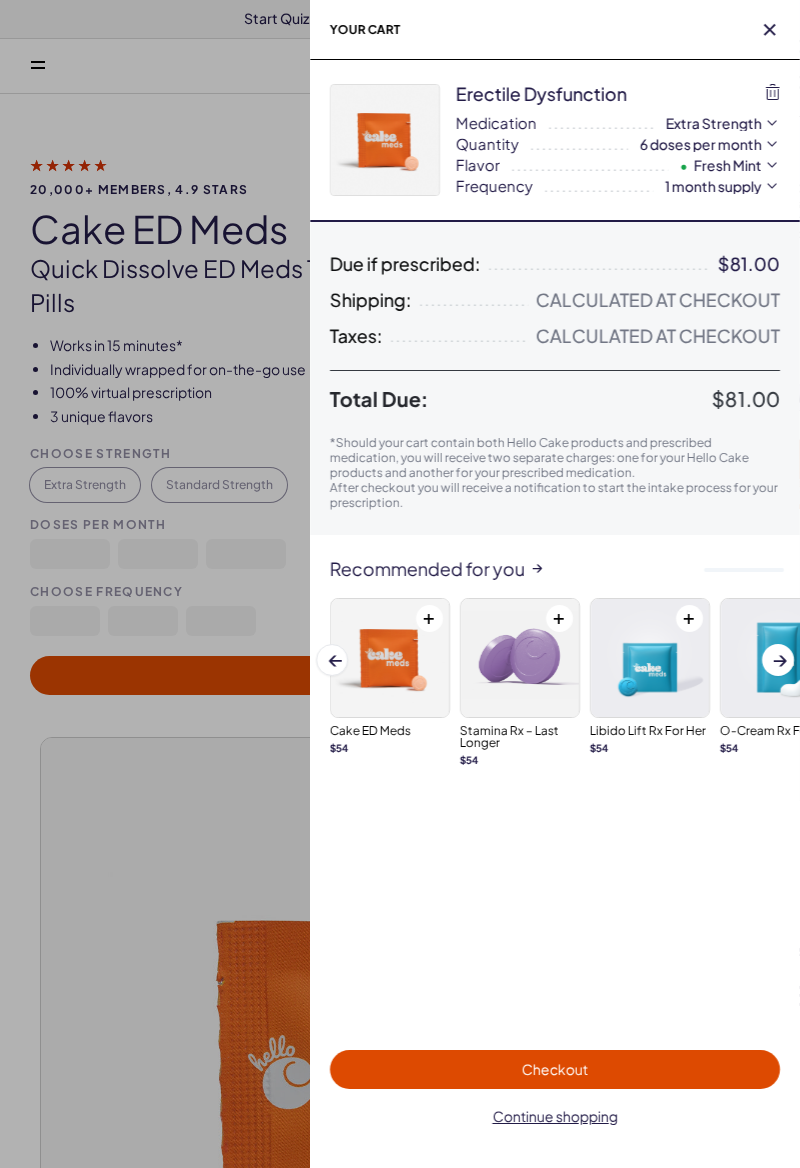 scroll, scrollTop: 0, scrollLeft: 0, axis: both 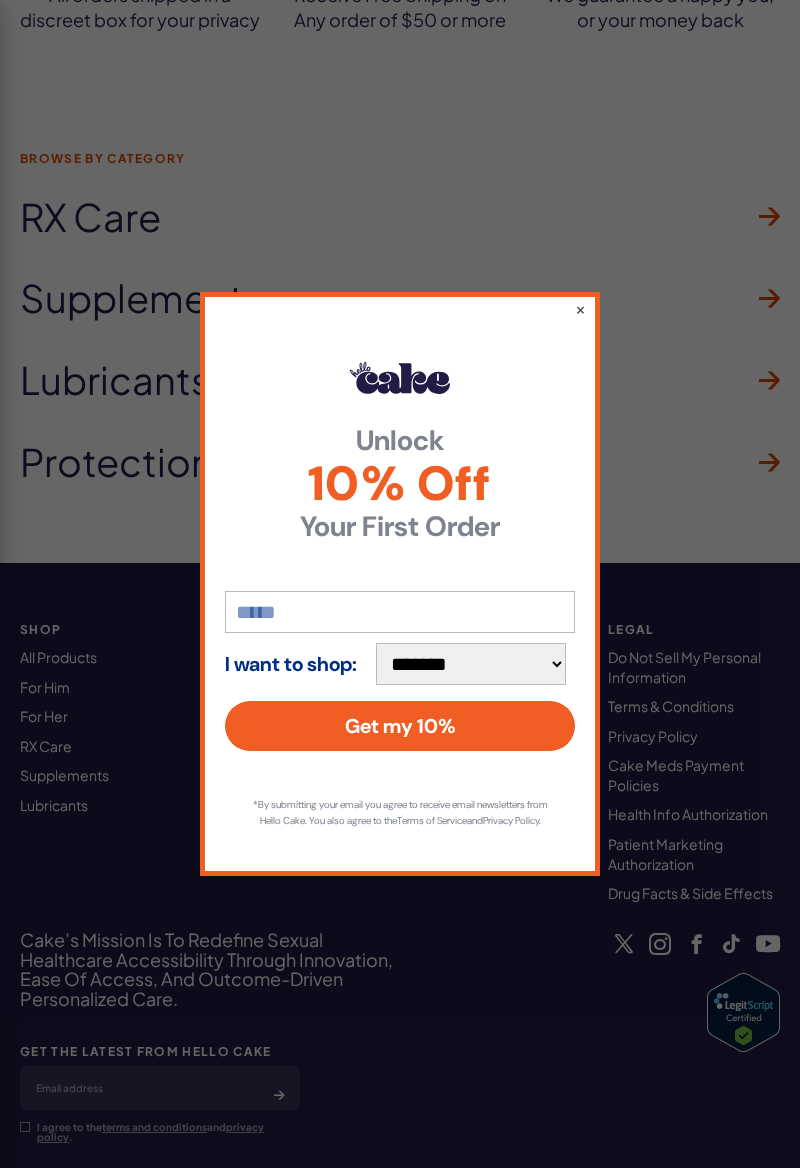 click at bounding box center [400, 612] 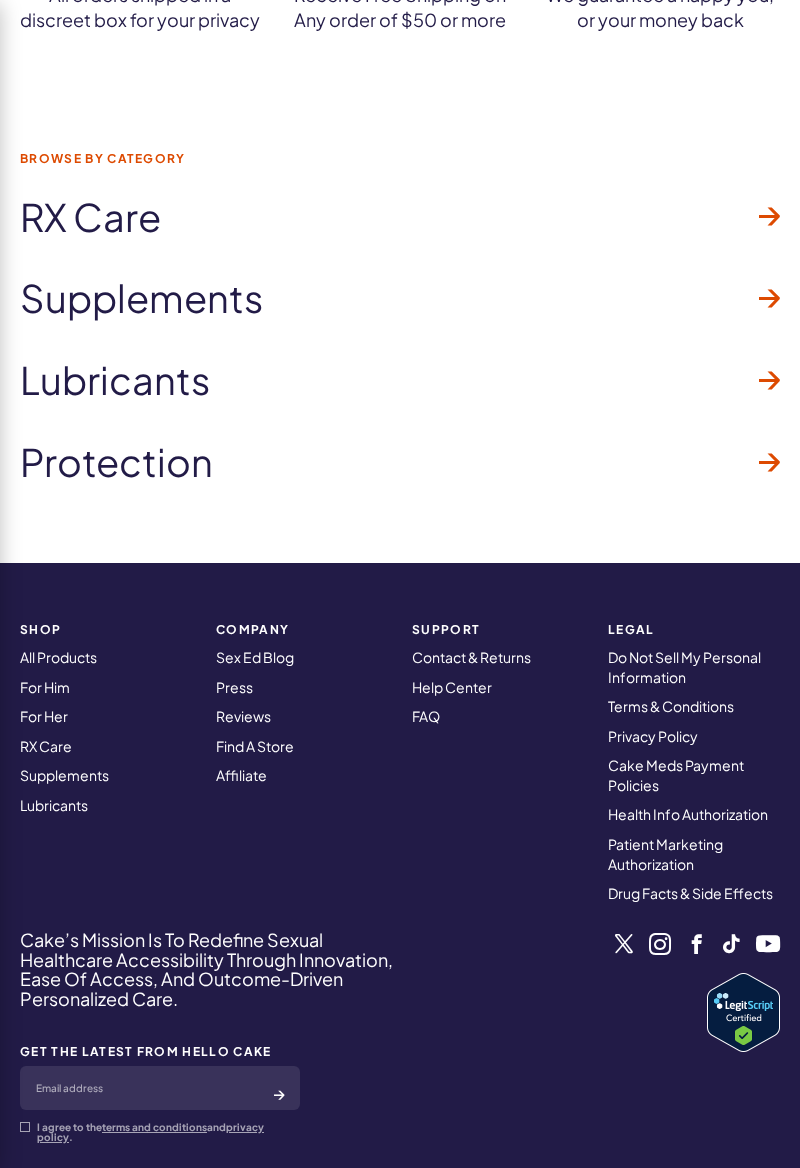 click on "RX Care" at bounding box center (90, 217) 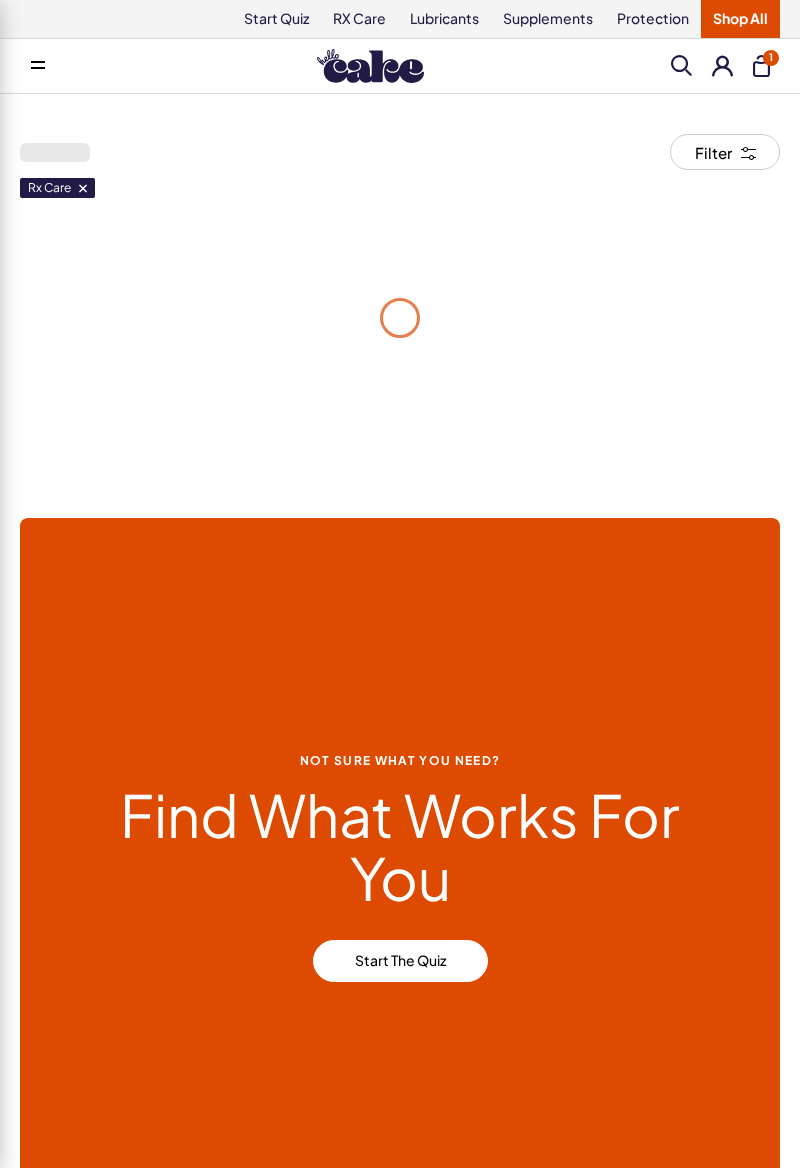 scroll, scrollTop: 0, scrollLeft: 0, axis: both 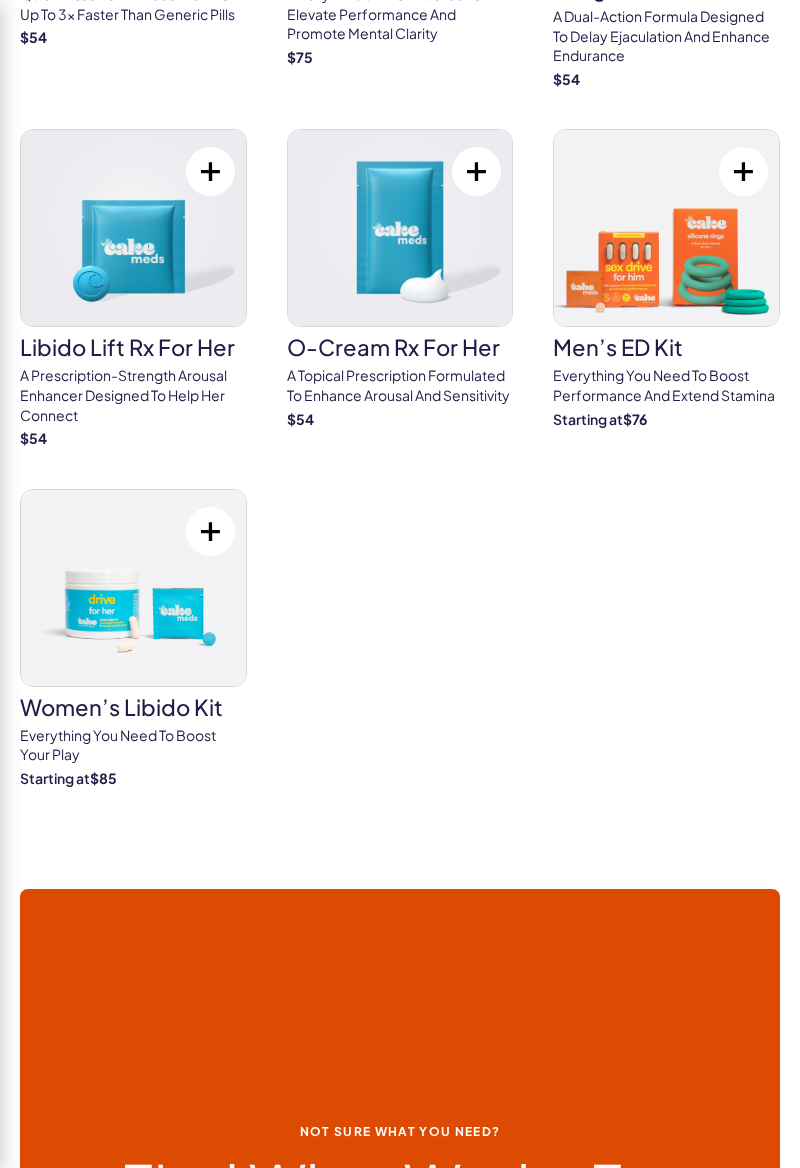 click at bounding box center [400, 228] 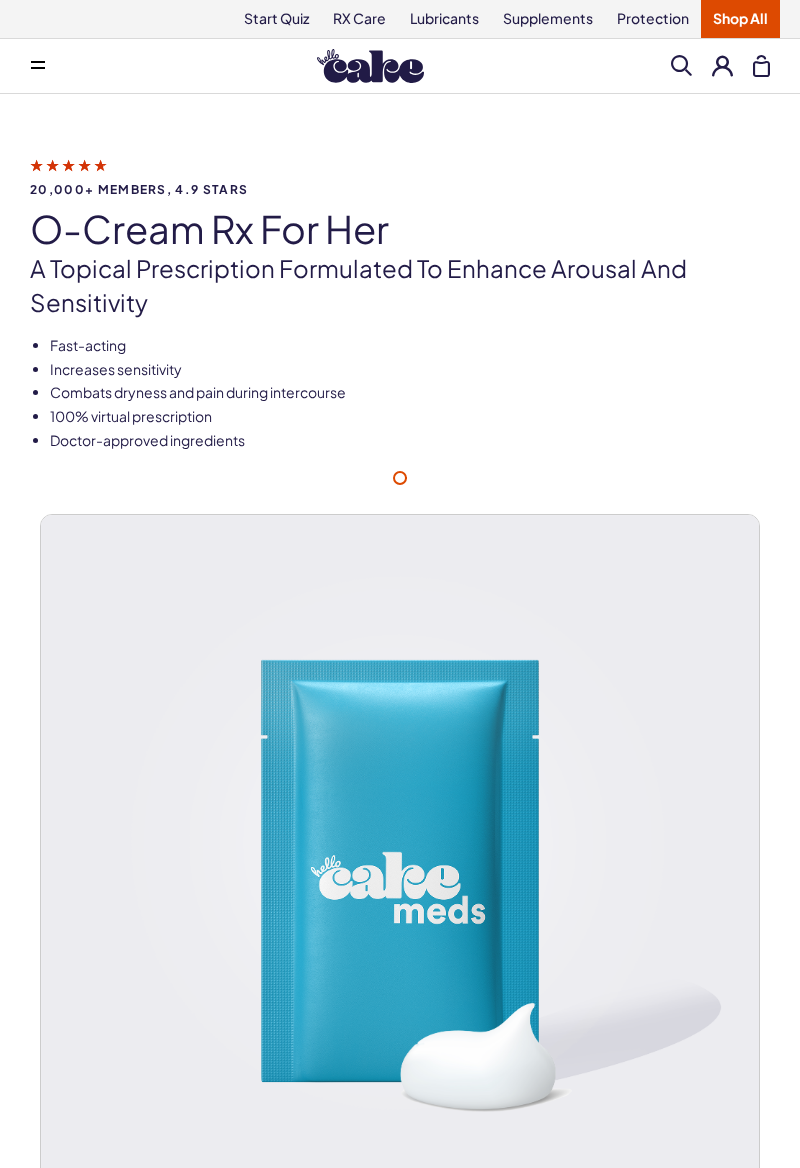 scroll, scrollTop: 0, scrollLeft: 0, axis: both 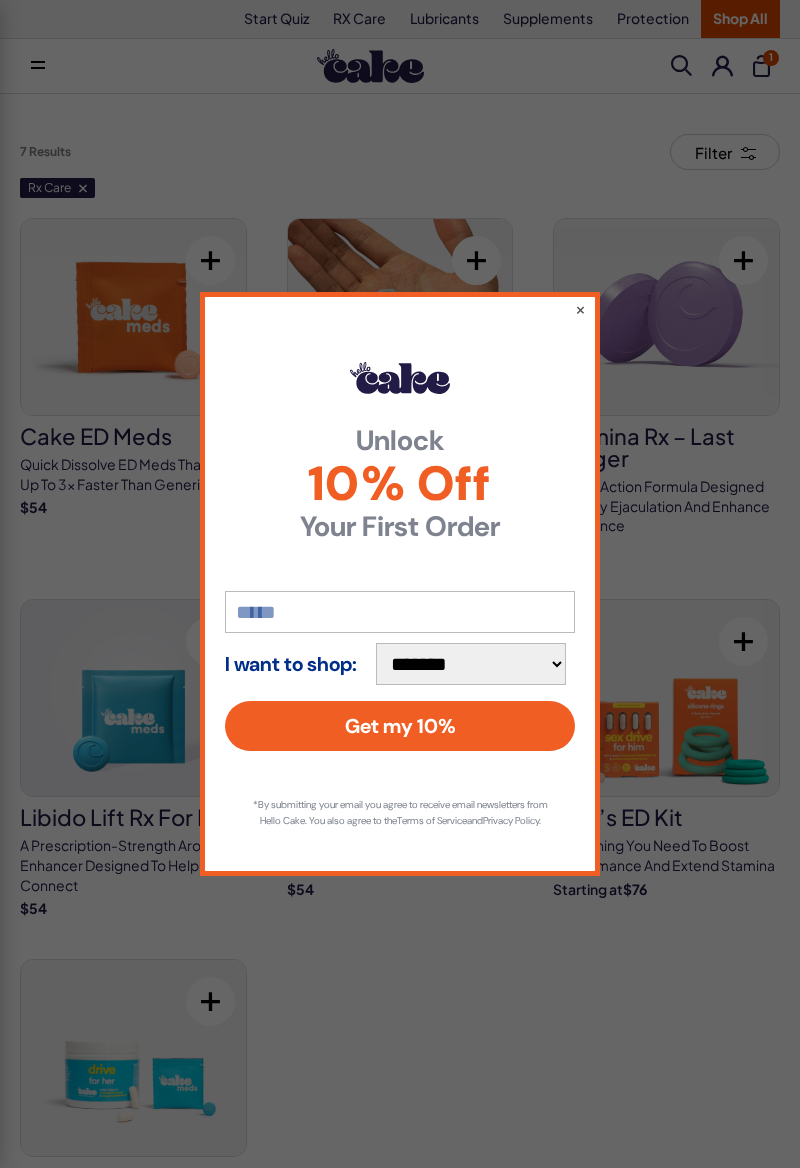 click at bounding box center [400, 612] 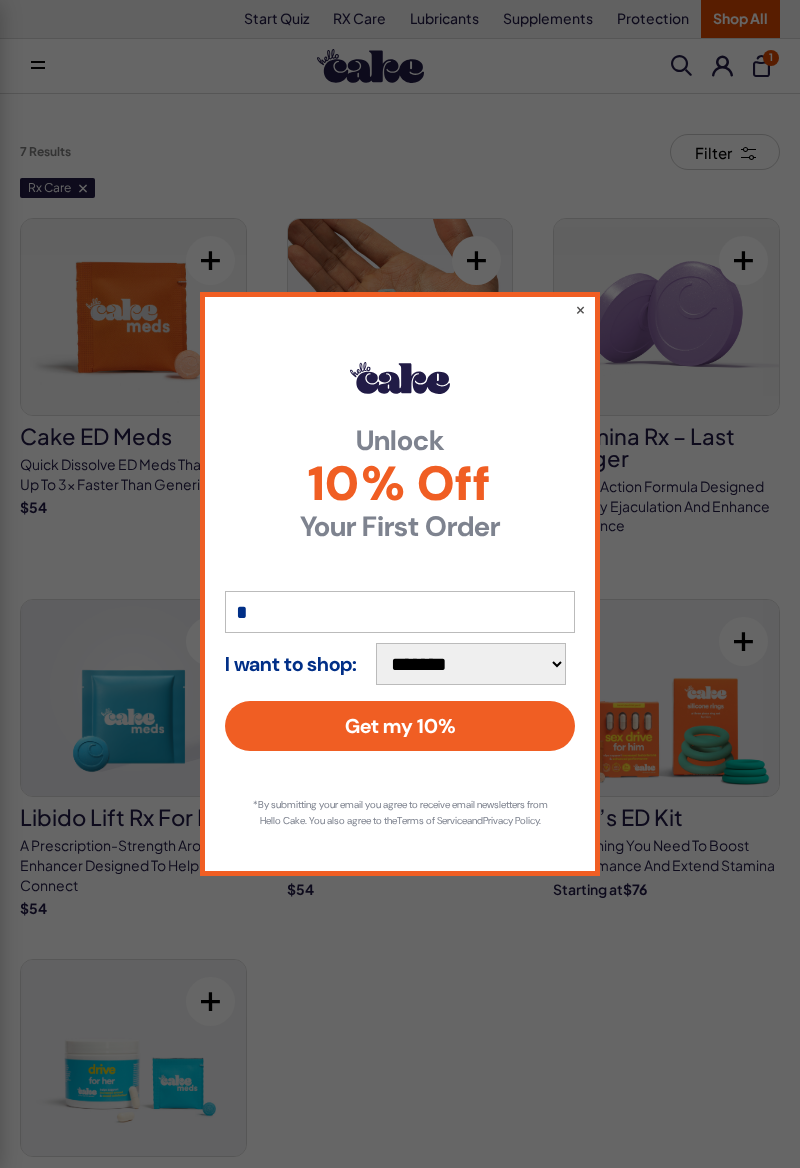 type on "**********" 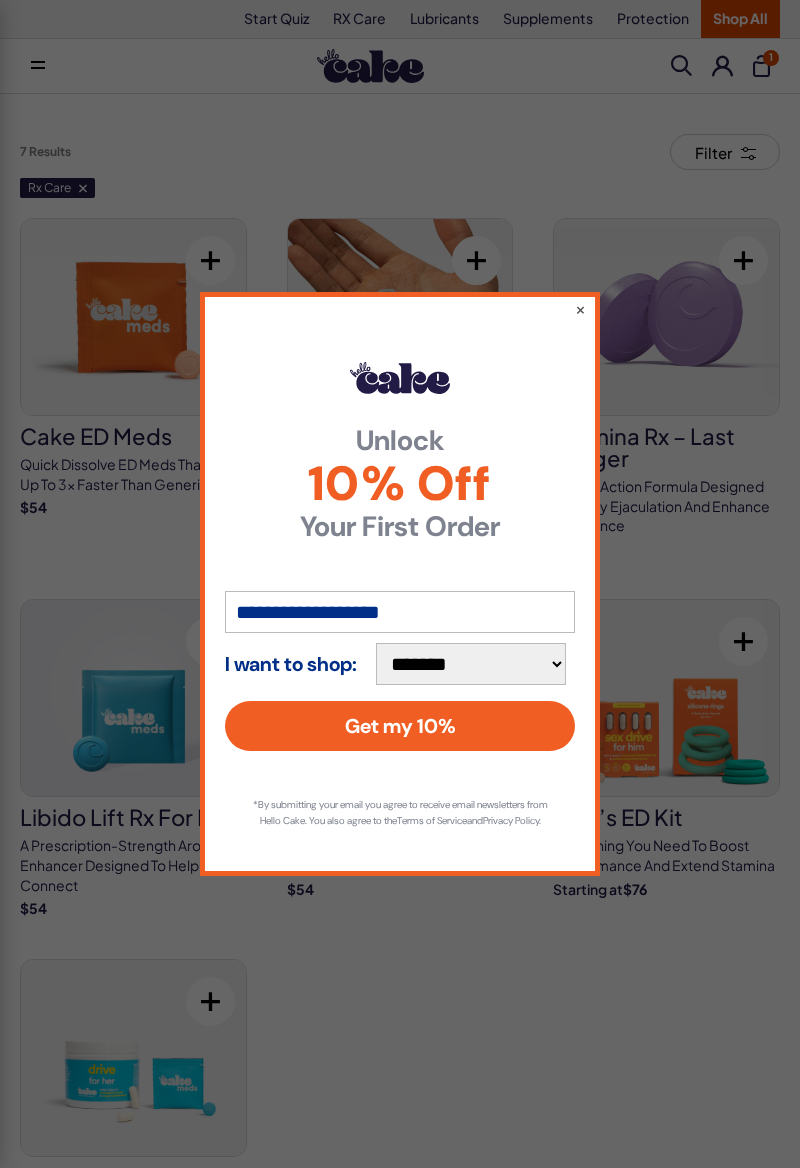 click on "Get my 10%" at bounding box center (400, 726) 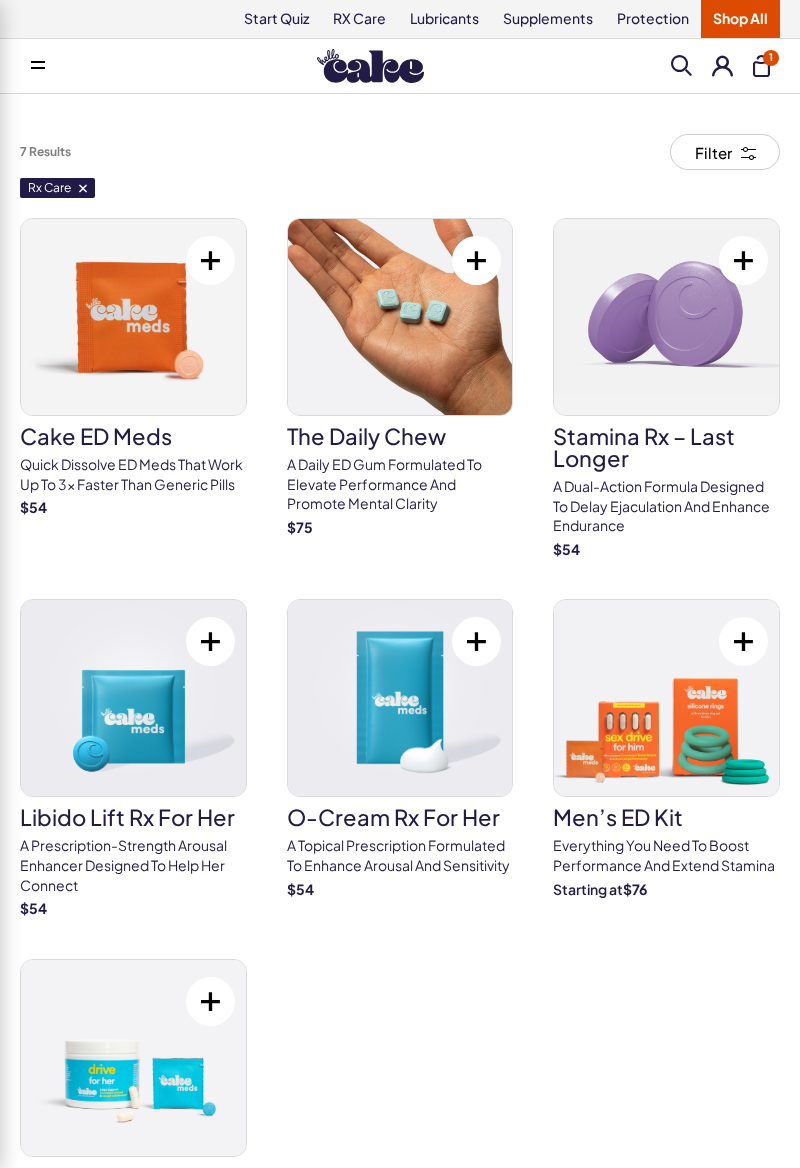 click at bounding box center (666, 317) 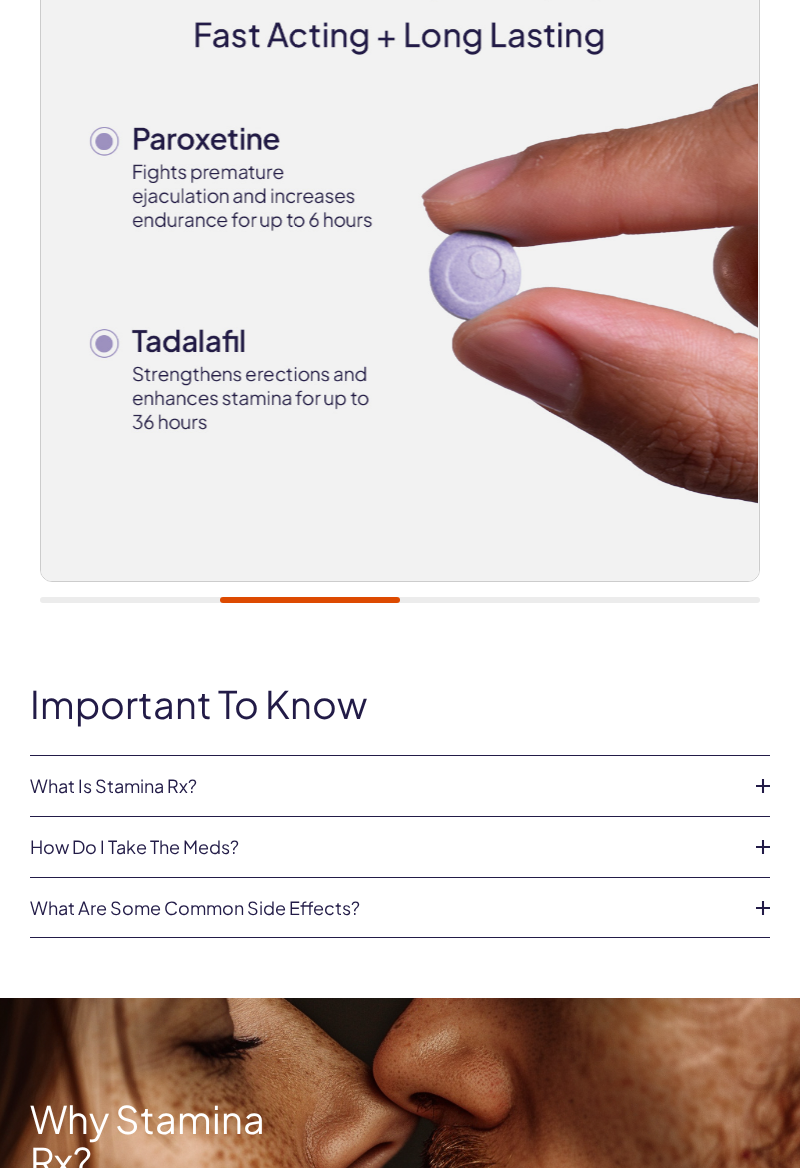 scroll, scrollTop: 1079, scrollLeft: 0, axis: vertical 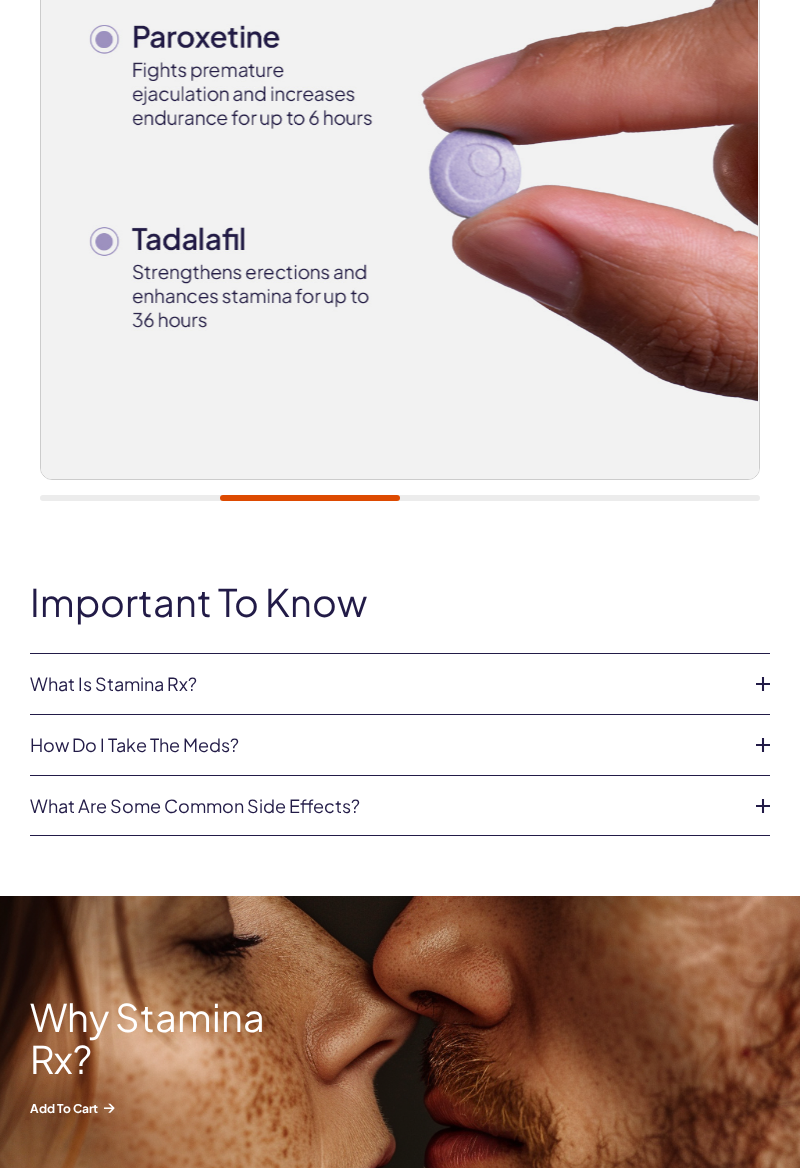 click at bounding box center (763, 684) 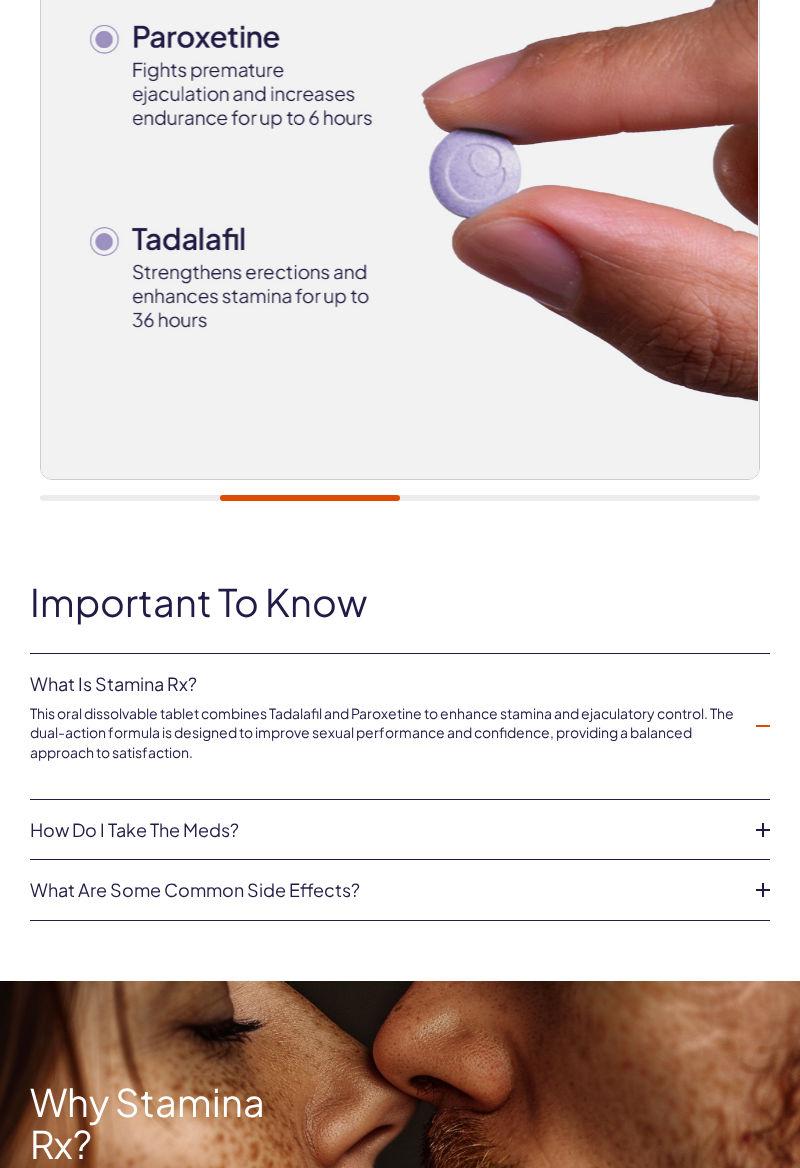scroll, scrollTop: 0, scrollLeft: 0, axis: both 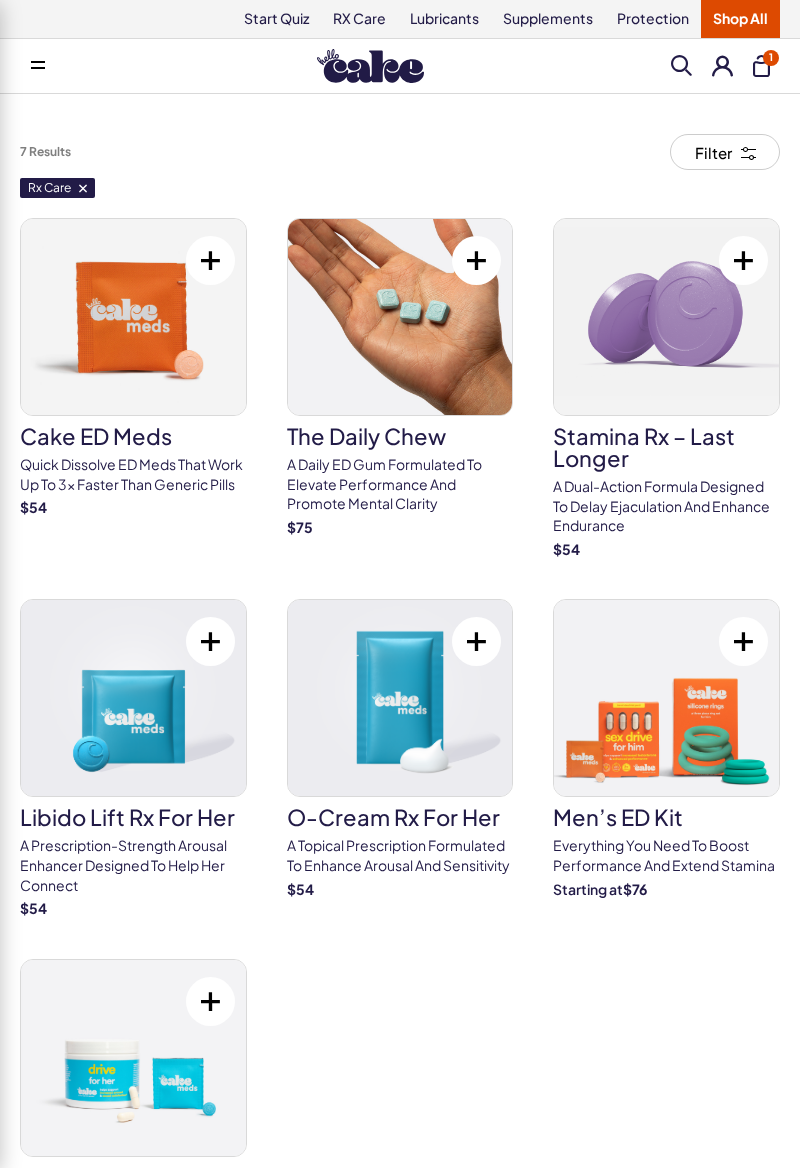 click at bounding box center (133, 317) 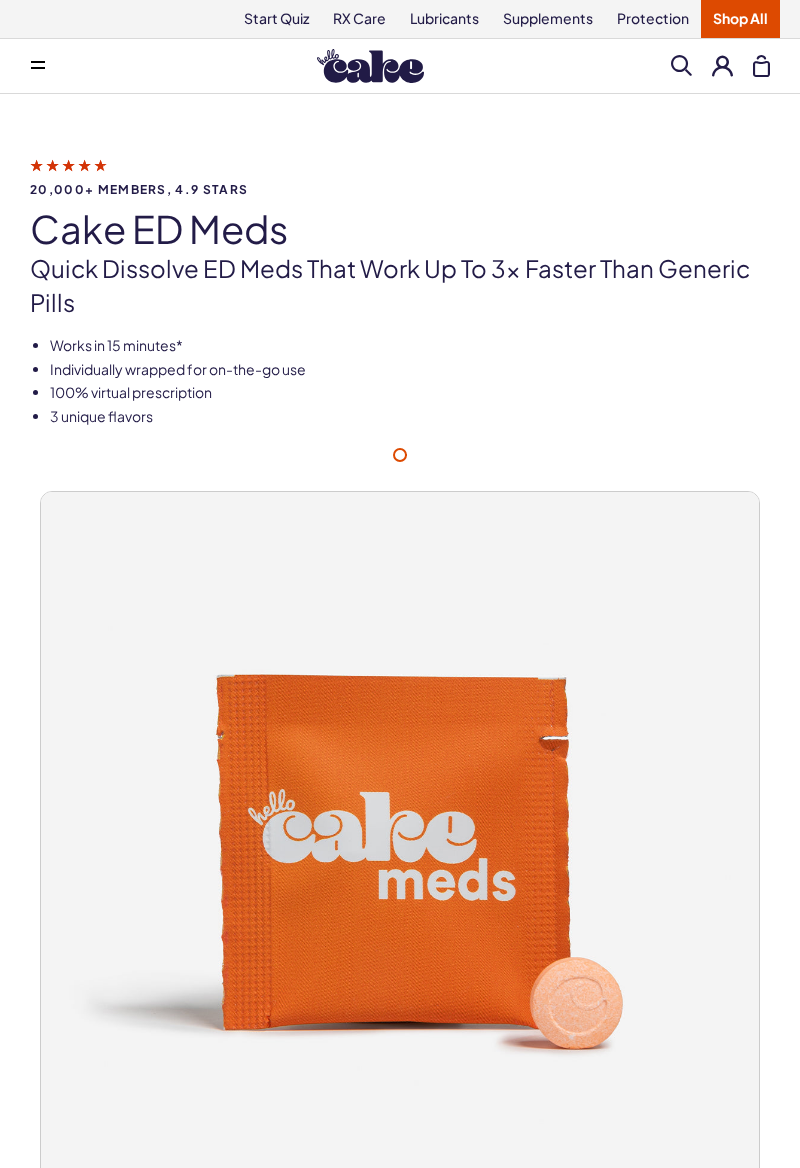scroll, scrollTop: 0, scrollLeft: 0, axis: both 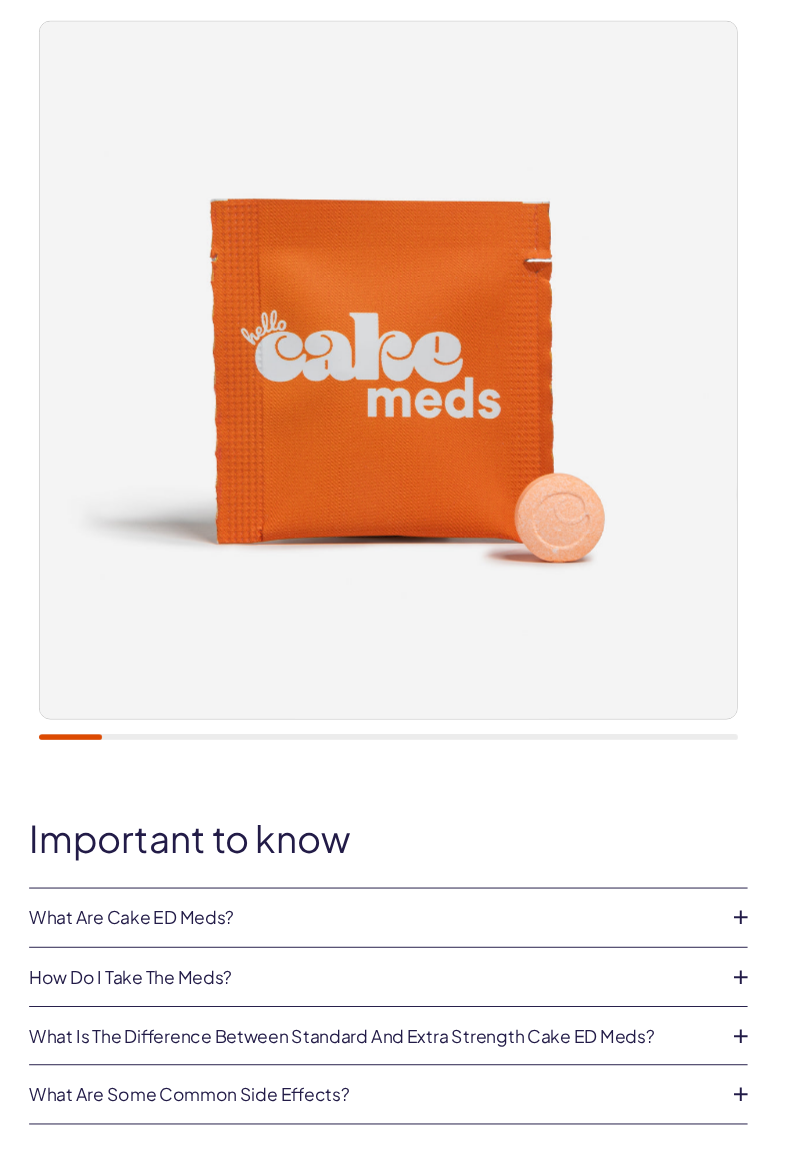 click at bounding box center (763, 945) 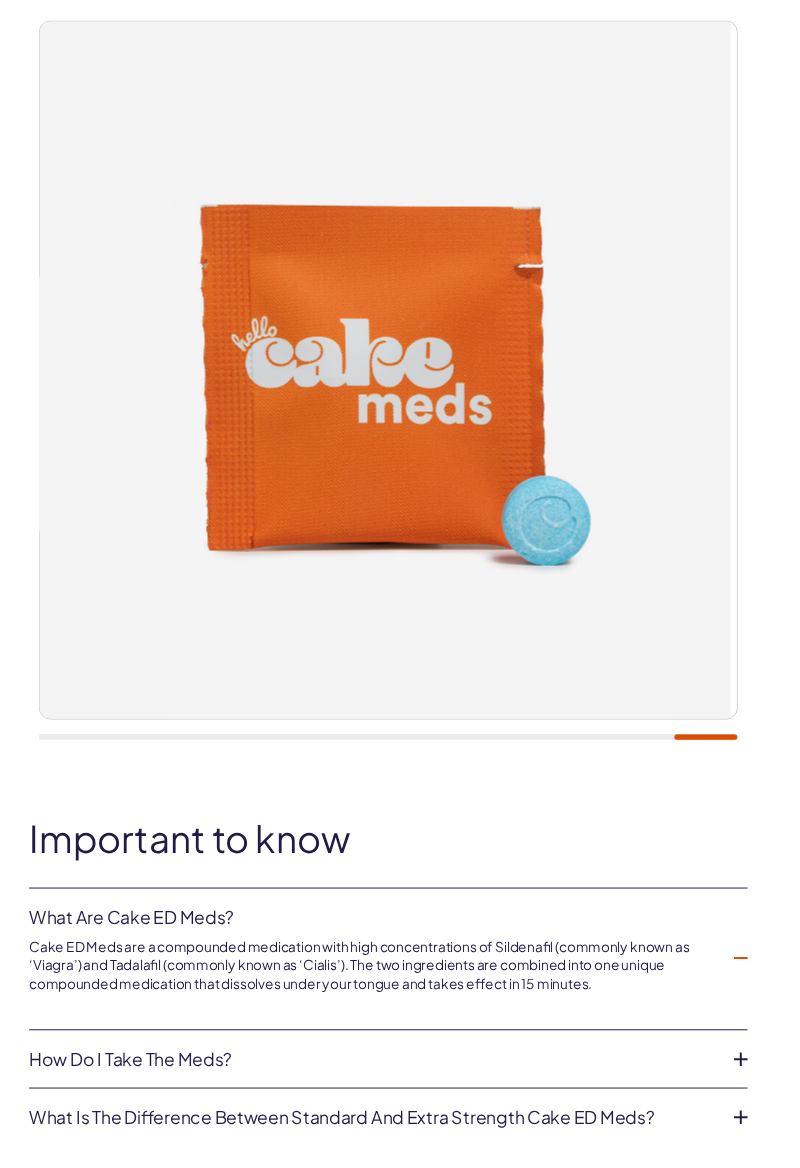 click at bounding box center [394, 381] 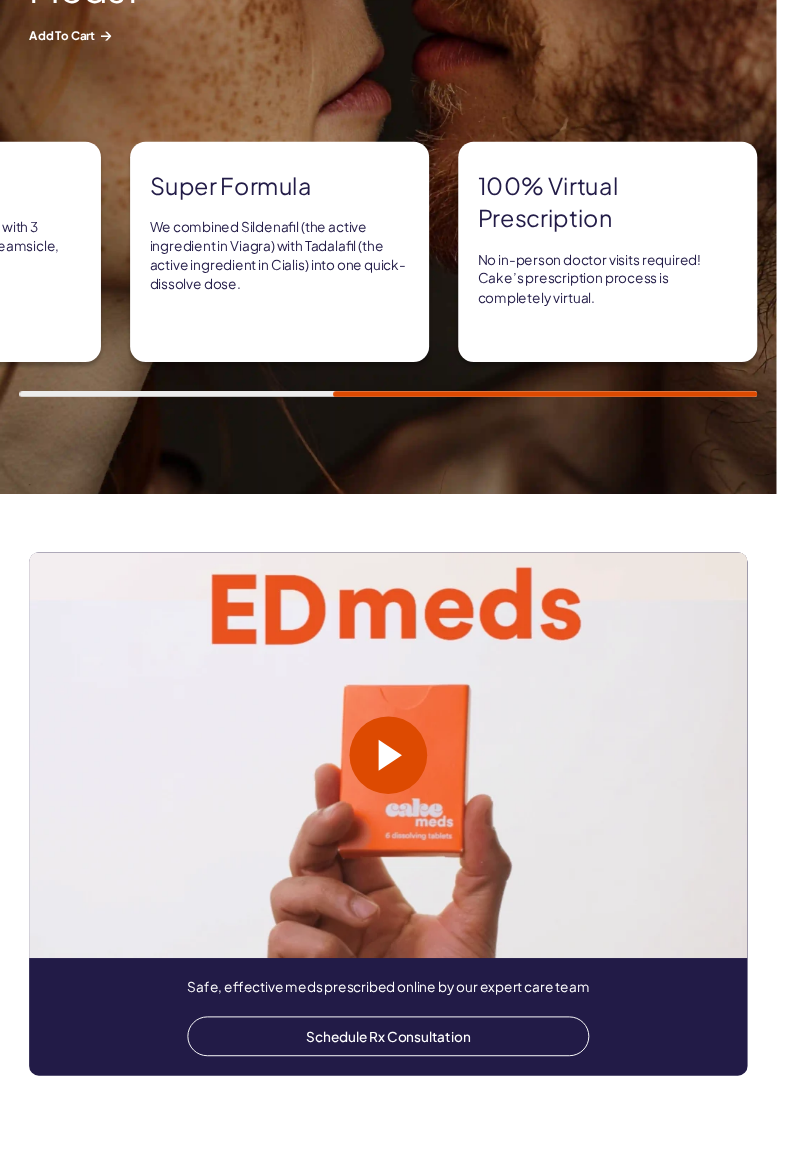 scroll, scrollTop: 2625, scrollLeft: 0, axis: vertical 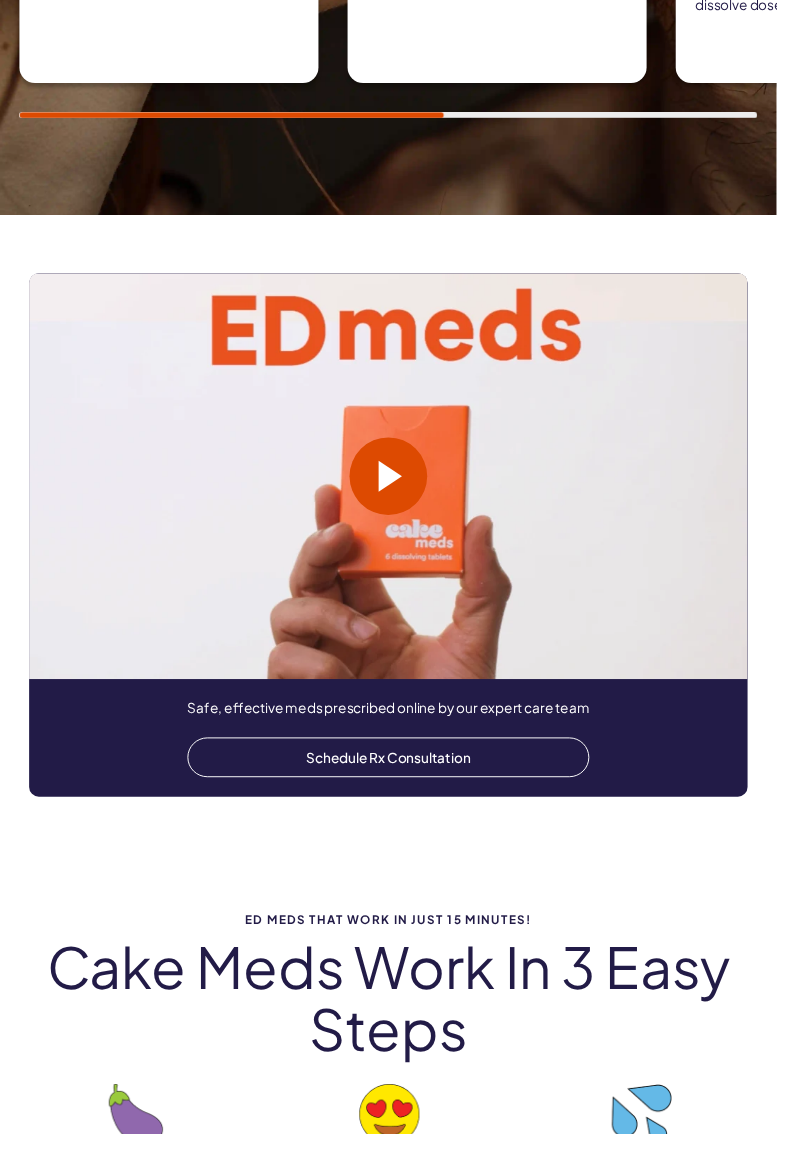 click on "Schedule Rx Consultation" at bounding box center (400, 781) 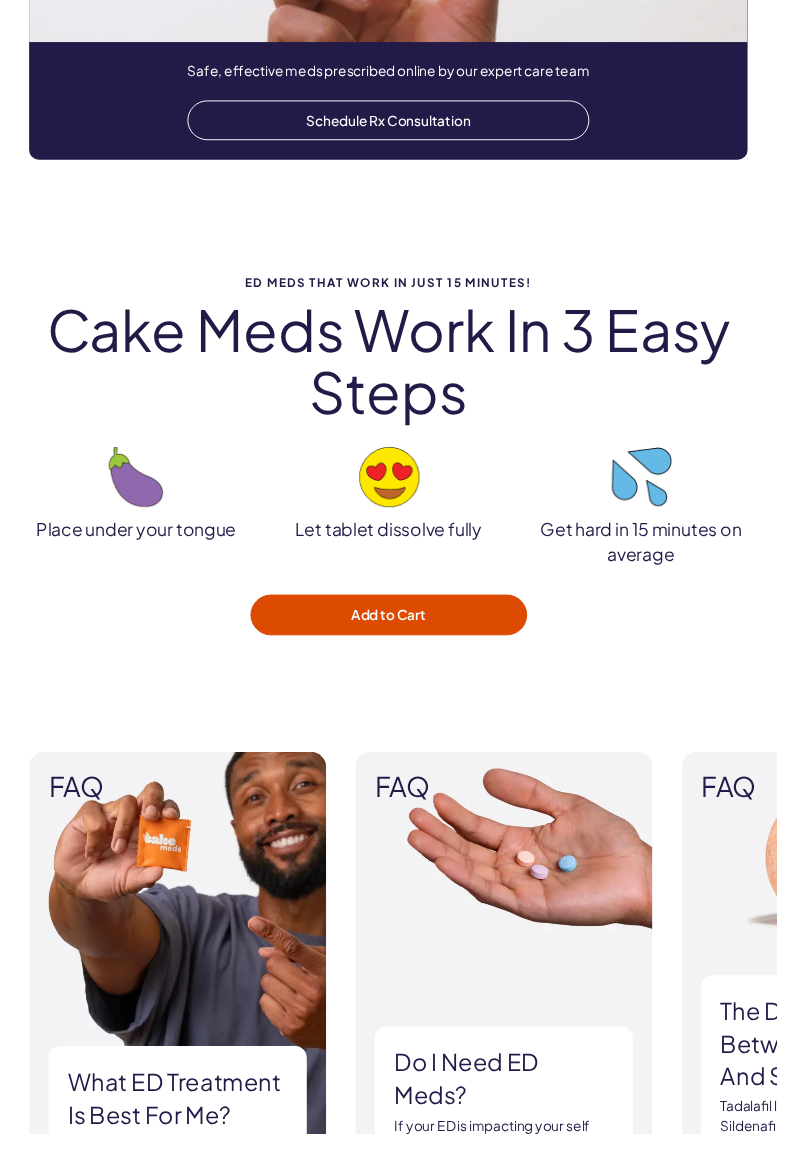scroll, scrollTop: 3330, scrollLeft: 0, axis: vertical 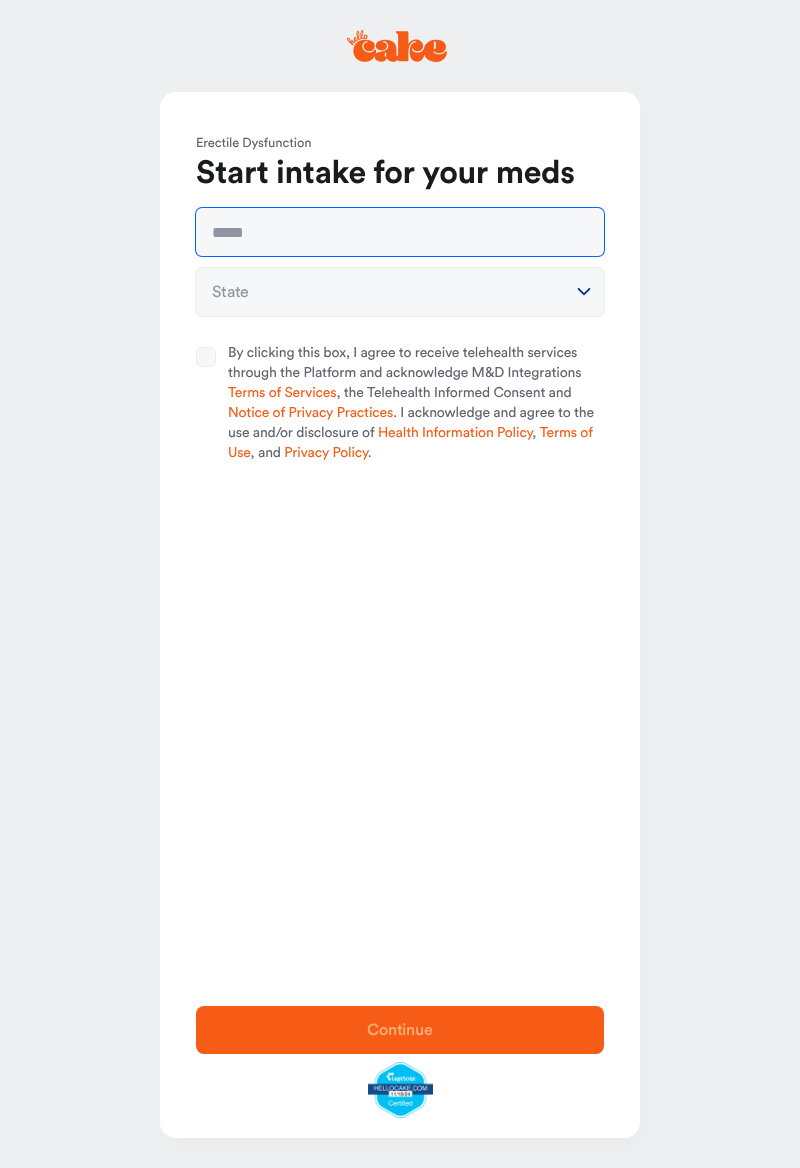 click at bounding box center (400, 232) 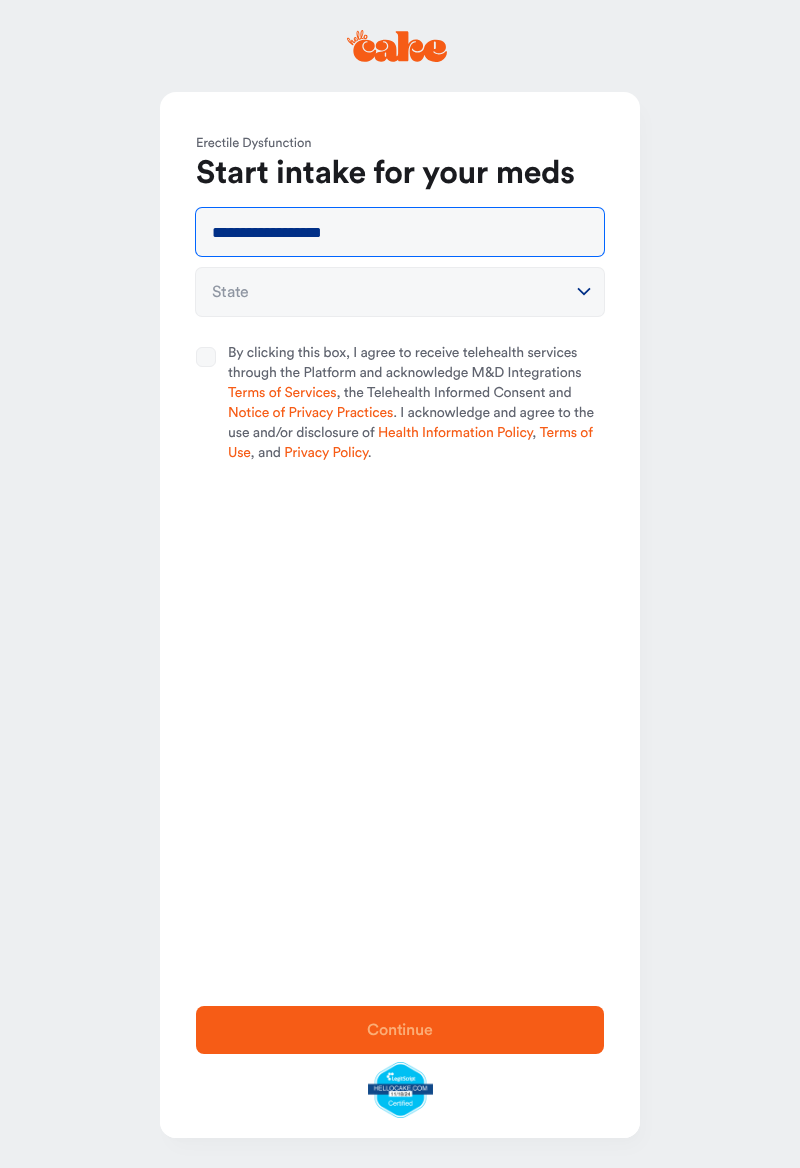 type on "**********" 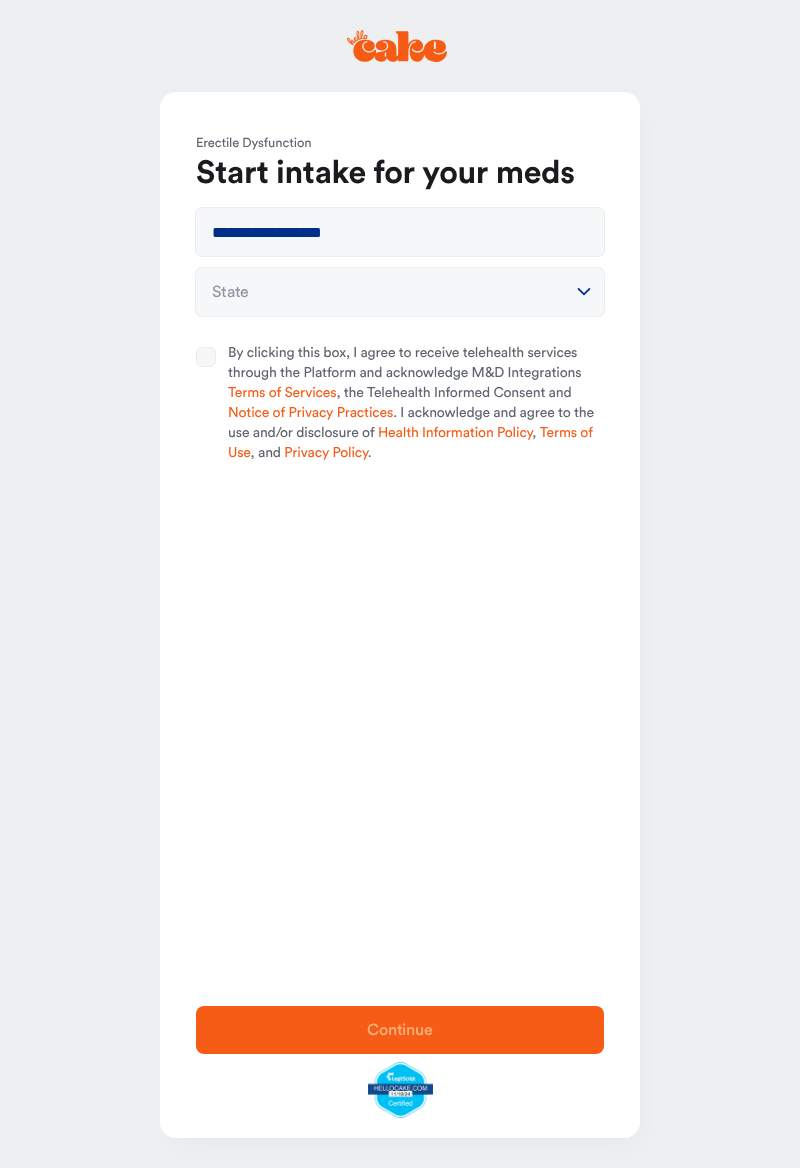 click at bounding box center (584, 292) 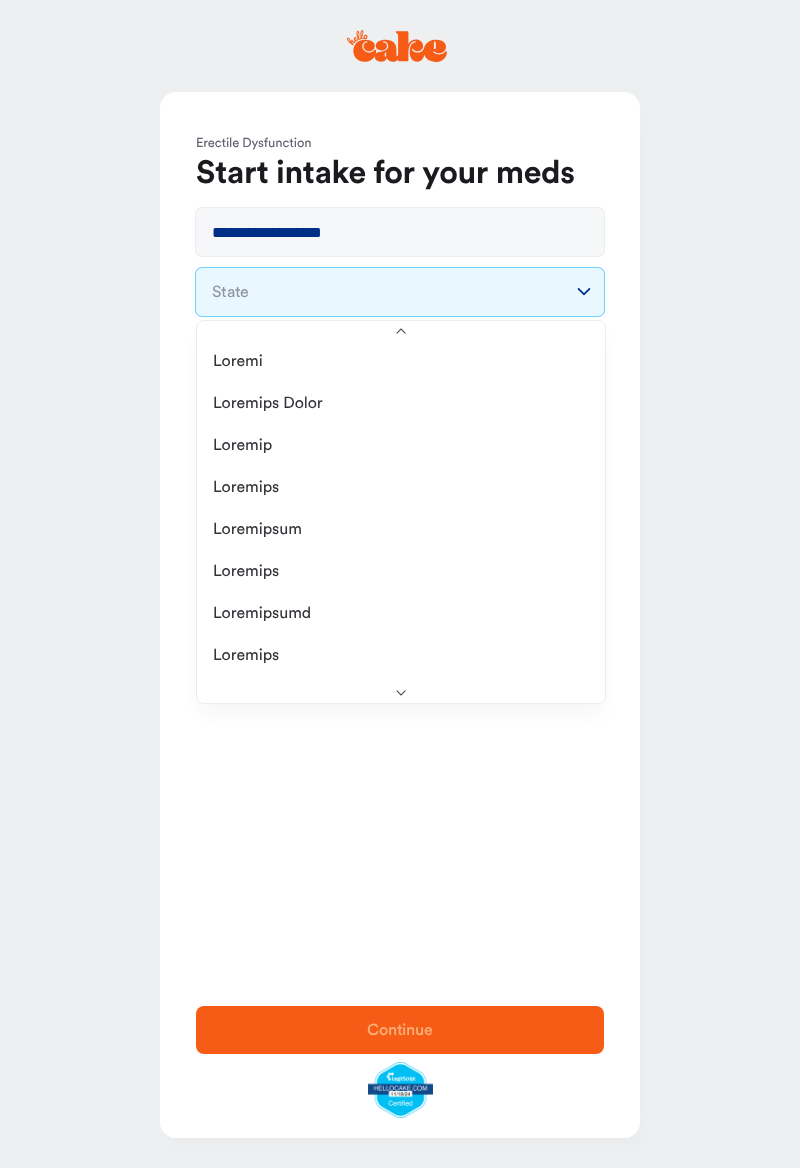 scroll, scrollTop: 0, scrollLeft: 0, axis: both 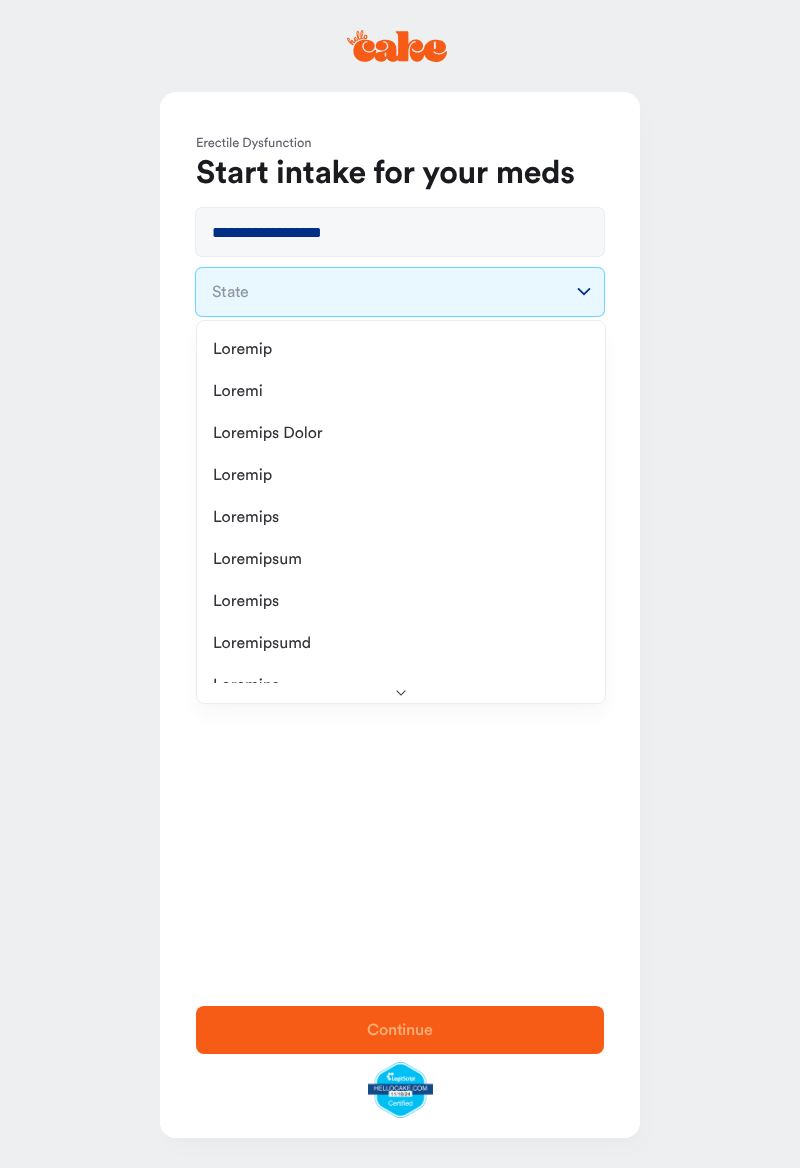 click on "State" at bounding box center [400, 292] 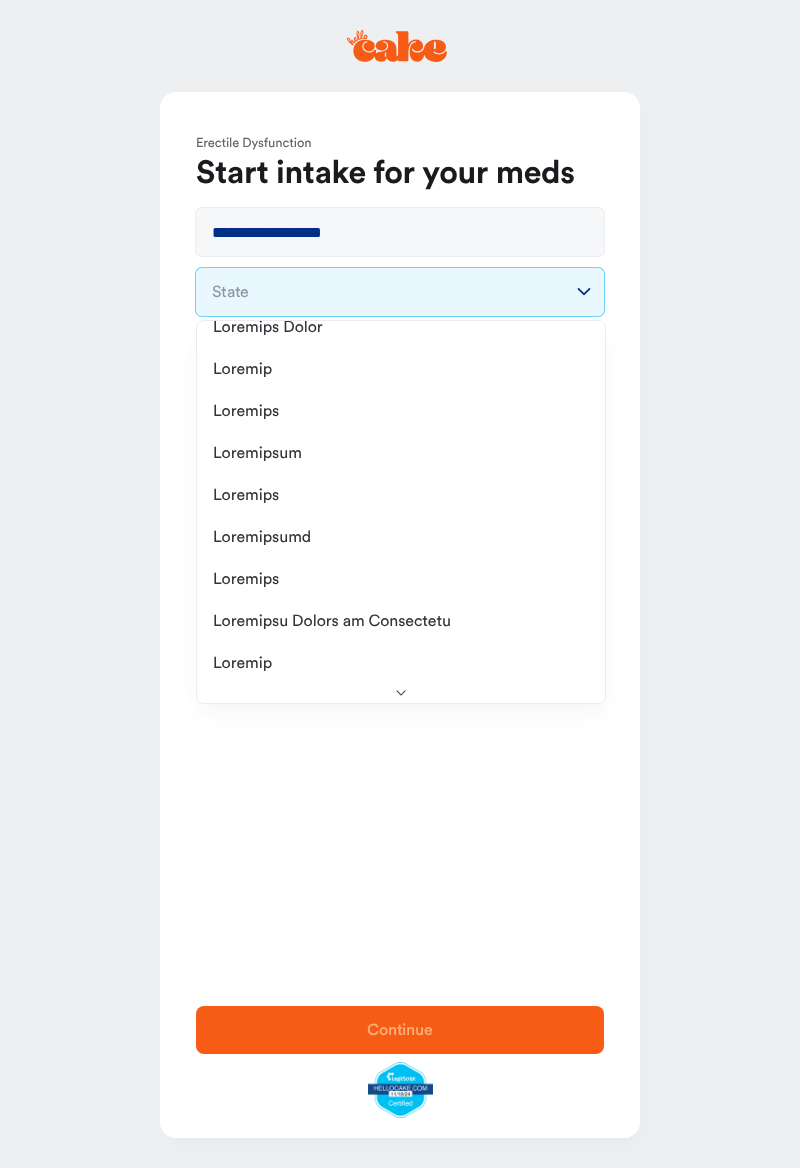 scroll, scrollTop: 0, scrollLeft: 0, axis: both 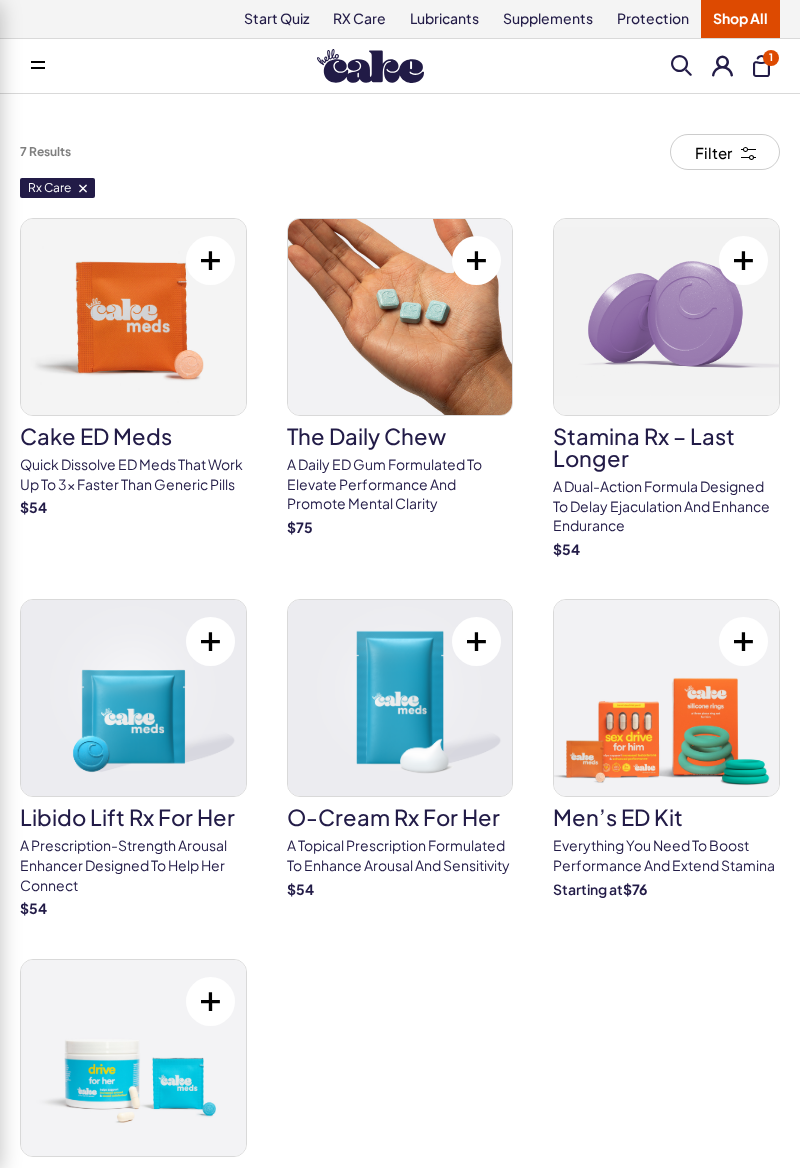 click on "$ 54" at bounding box center [33, 507] 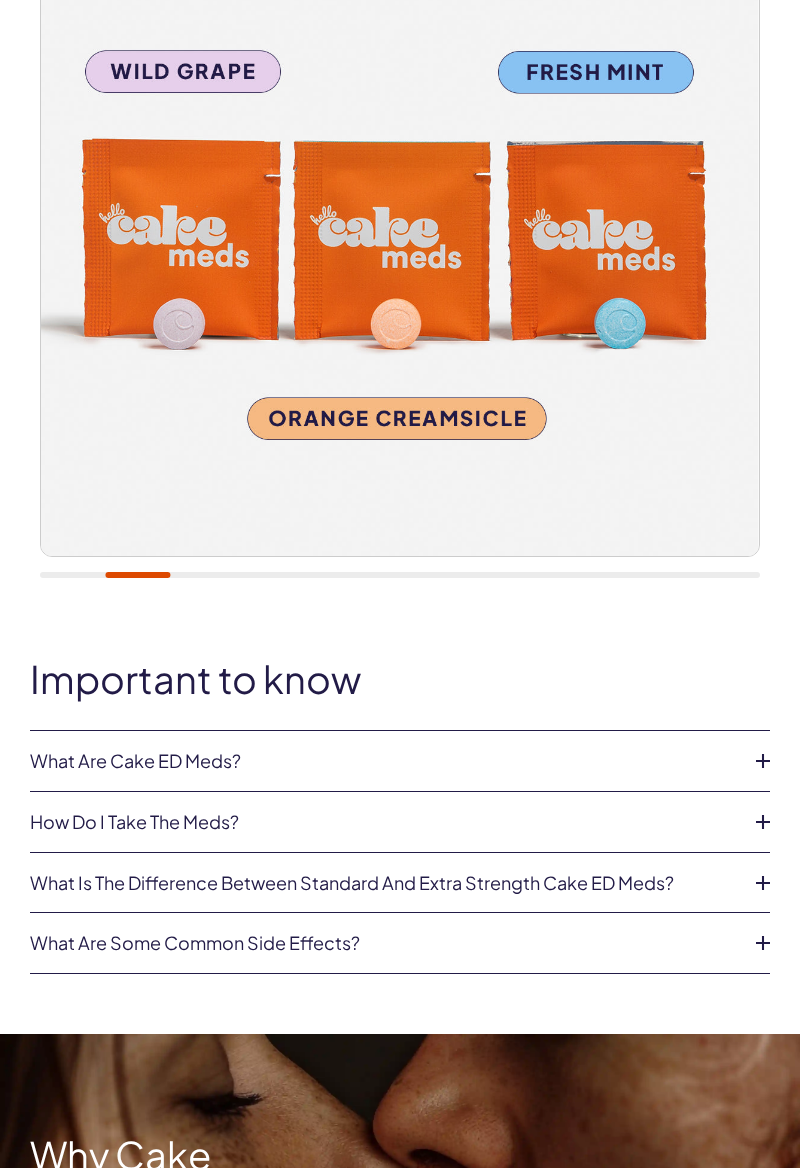 scroll, scrollTop: 3368, scrollLeft: 0, axis: vertical 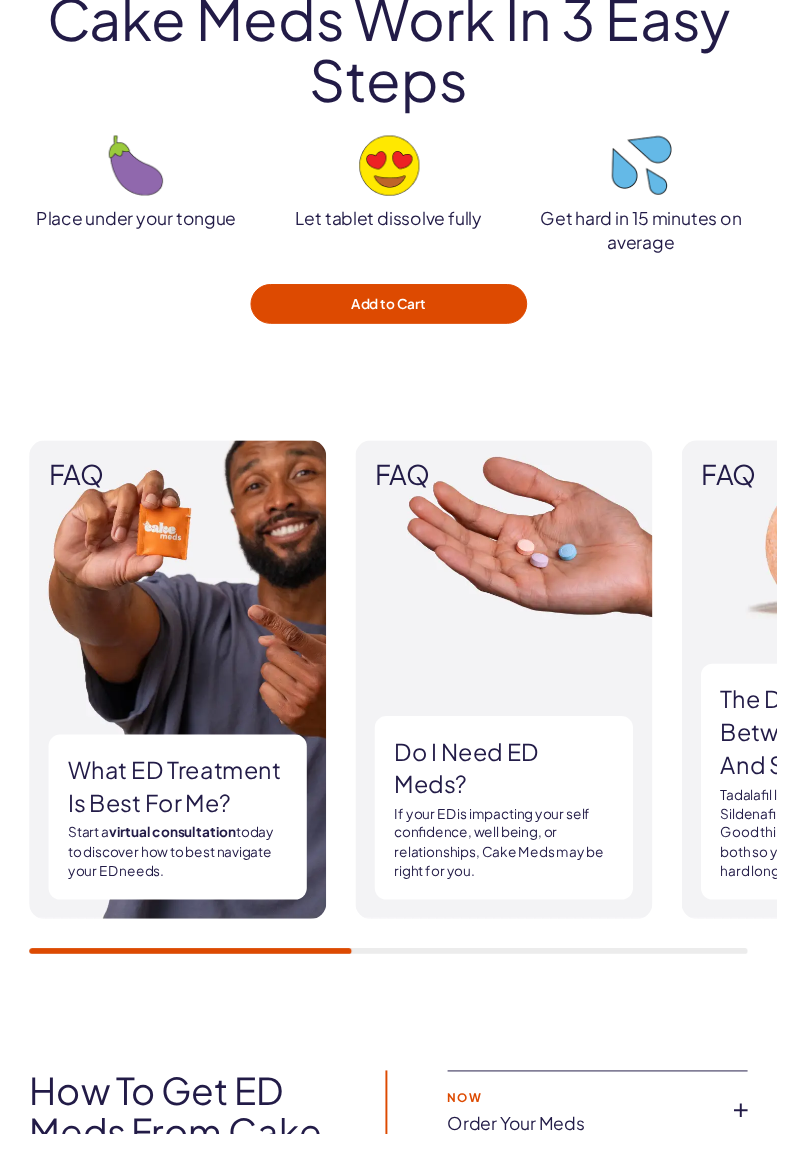 click on "Add to Cart" at bounding box center (172, 1268) 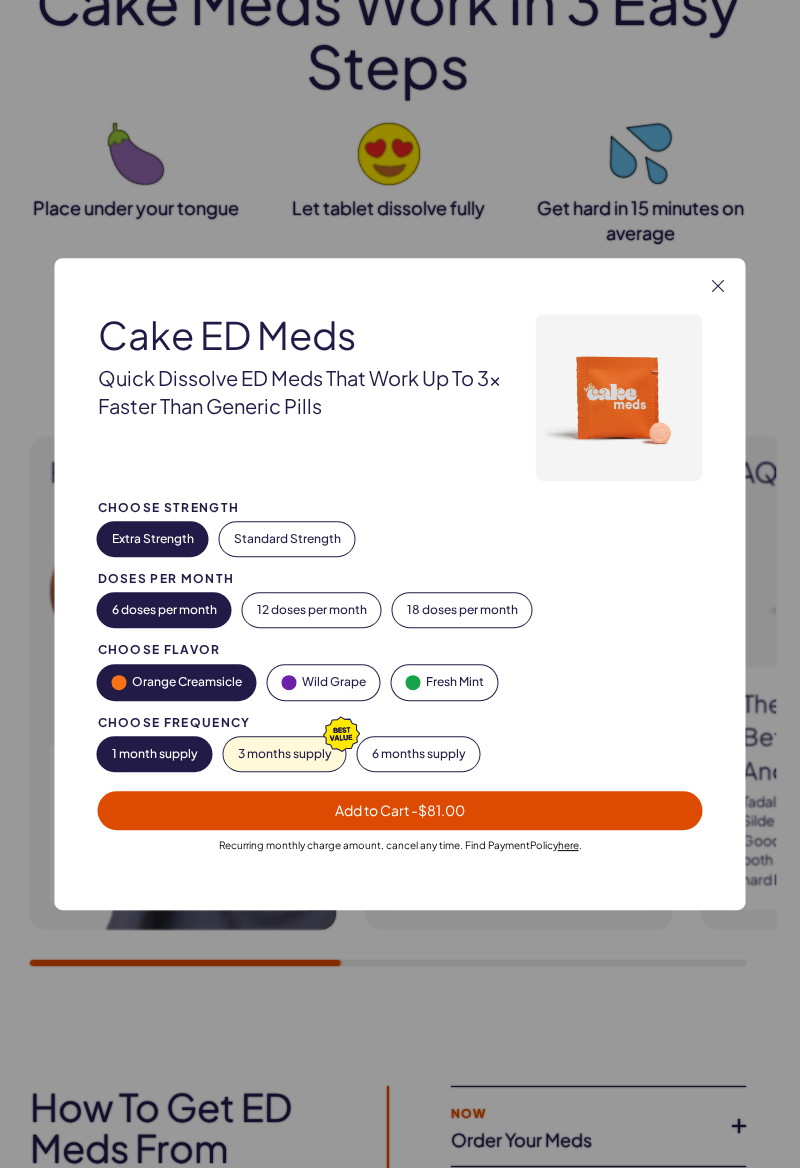 click at bounding box center (718, 286) 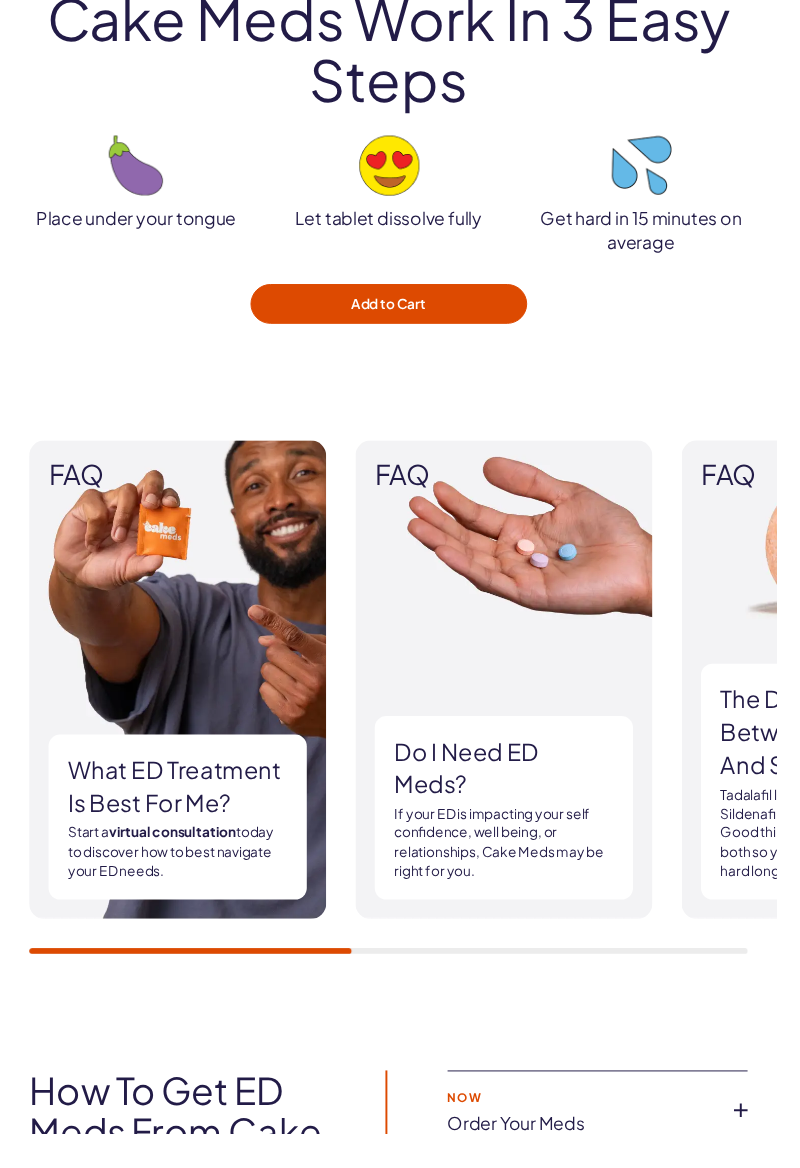 scroll, scrollTop: 3748, scrollLeft: 0, axis: vertical 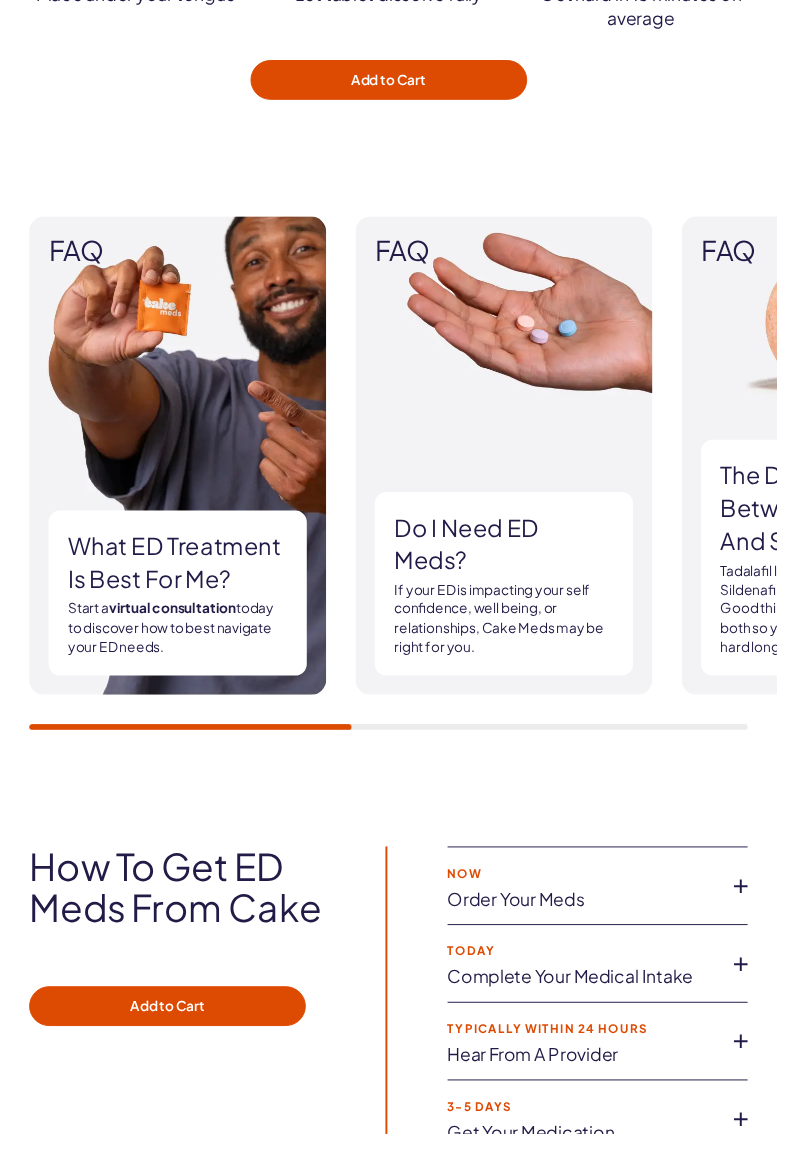 click at bounding box center [763, 913] 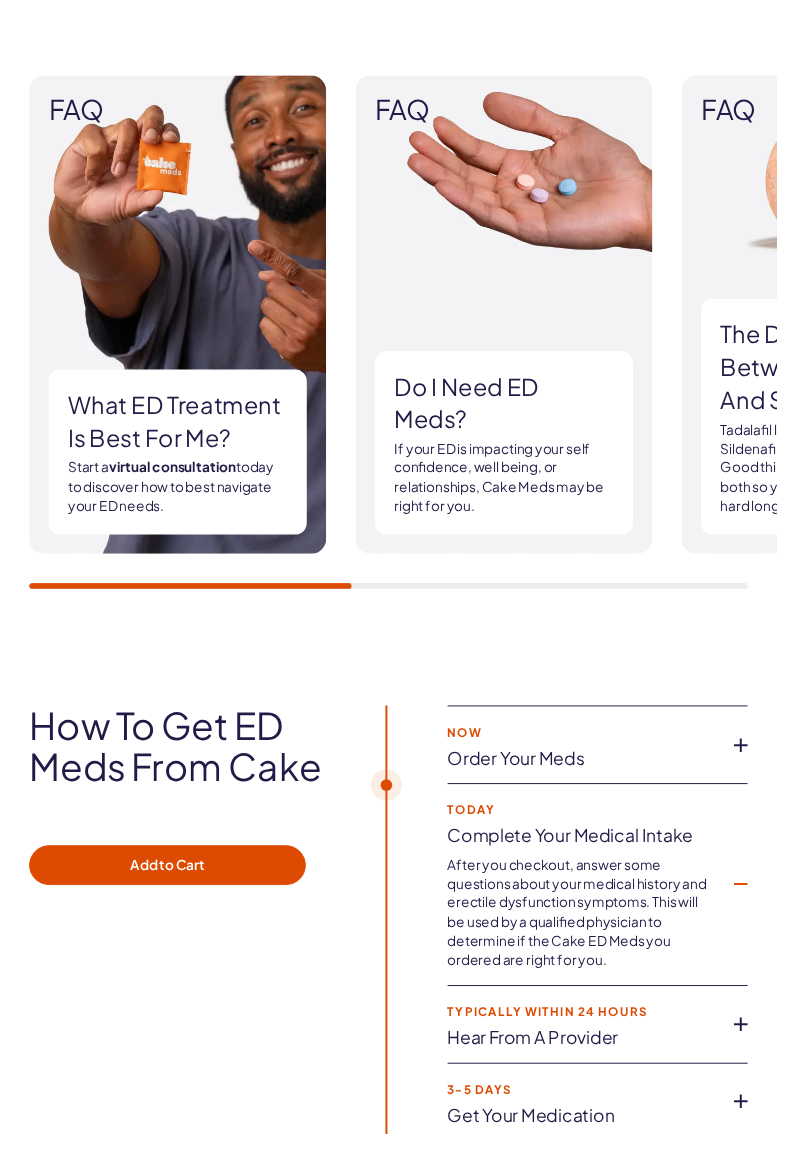 scroll, scrollTop: 4072, scrollLeft: 0, axis: vertical 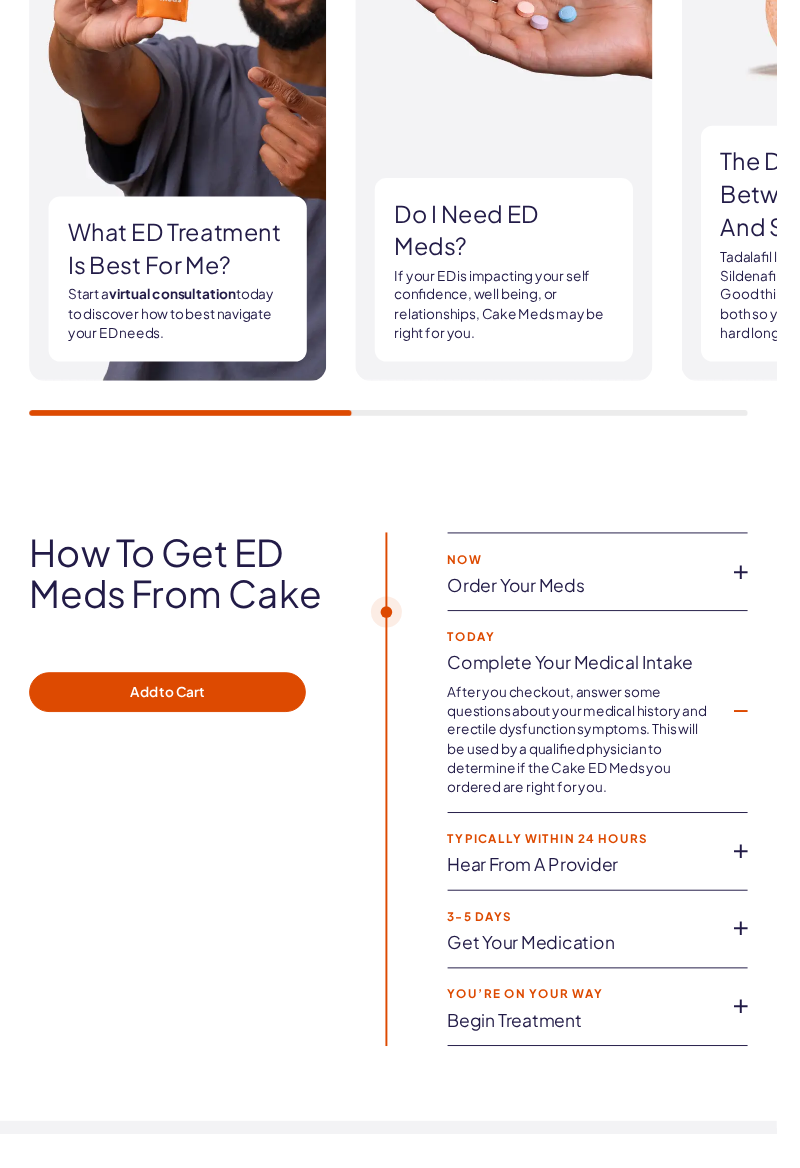 click on "Add to Cart" at bounding box center [172, 713] 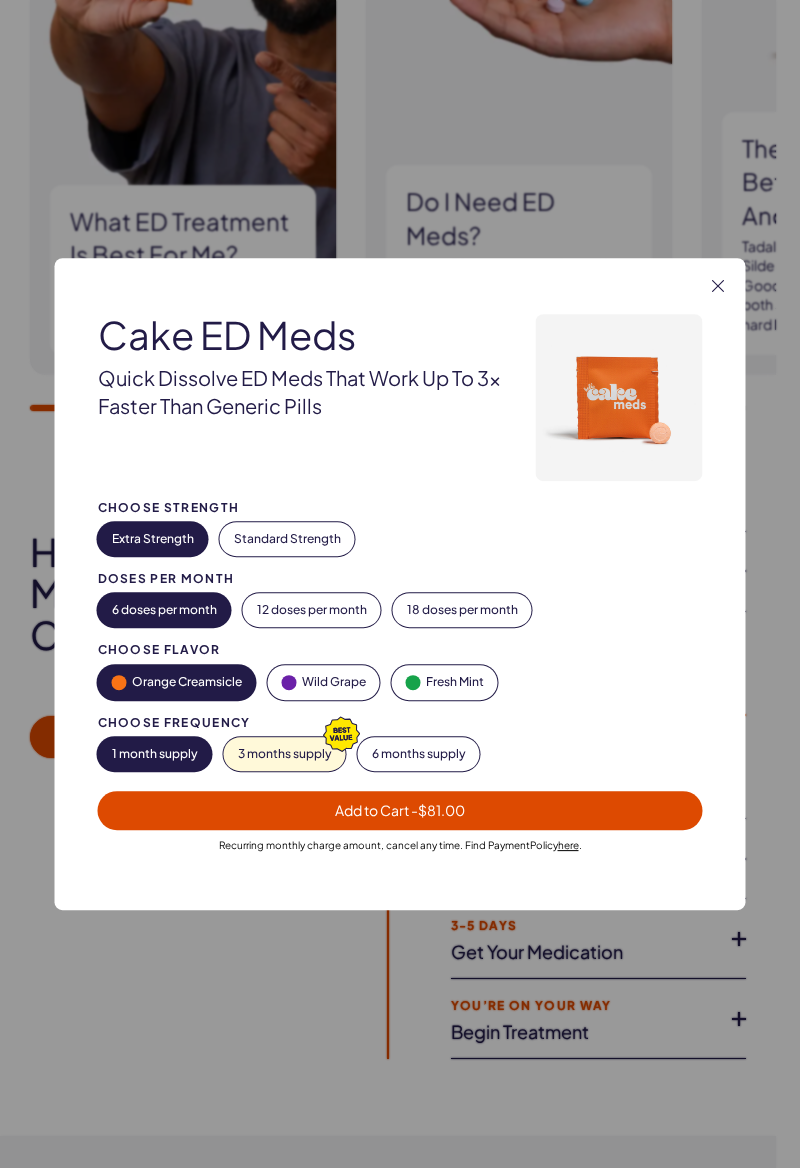 click on "Fresh Mint" at bounding box center [445, 682] 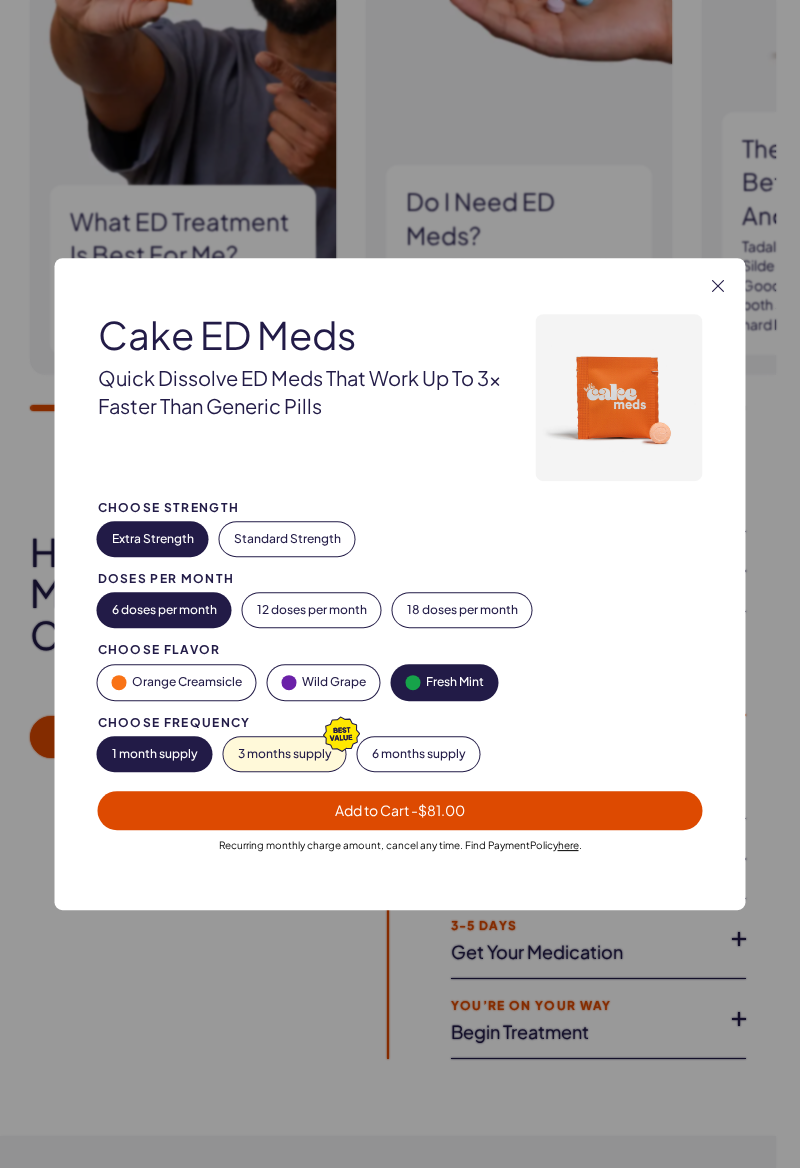 click on "Close" at bounding box center (718, 286) 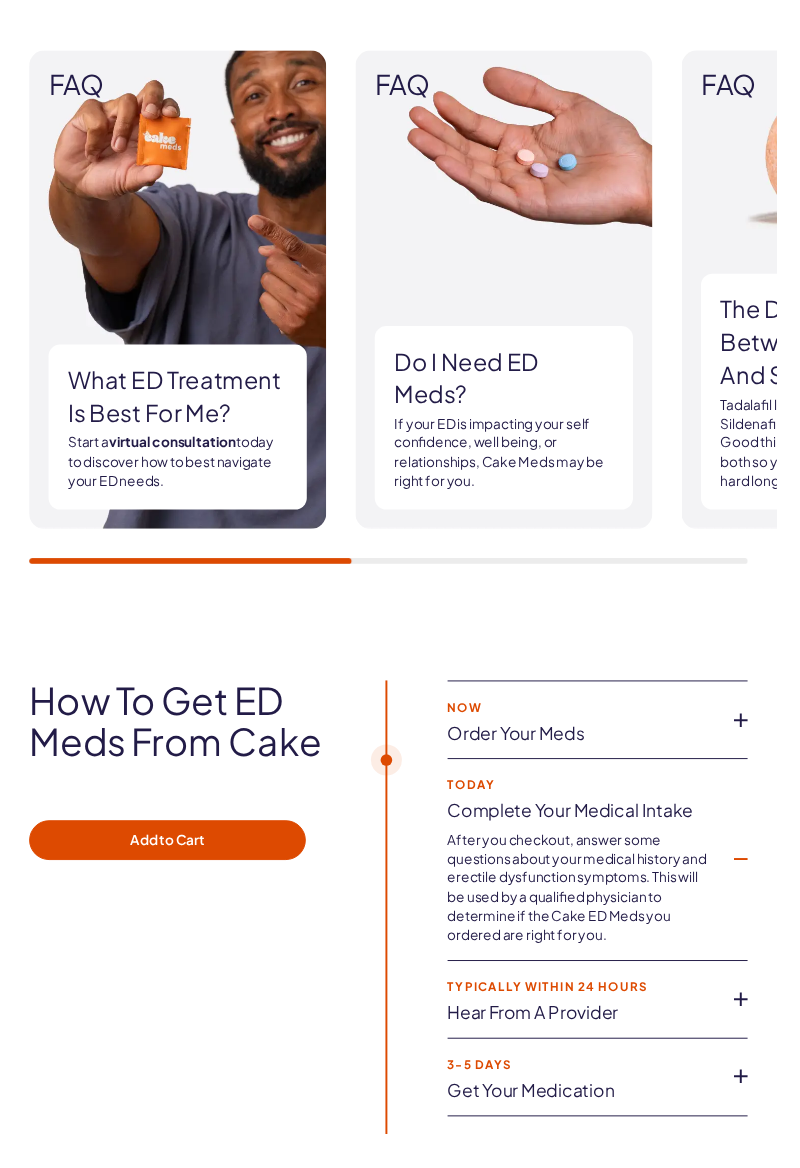 scroll, scrollTop: 0, scrollLeft: 0, axis: both 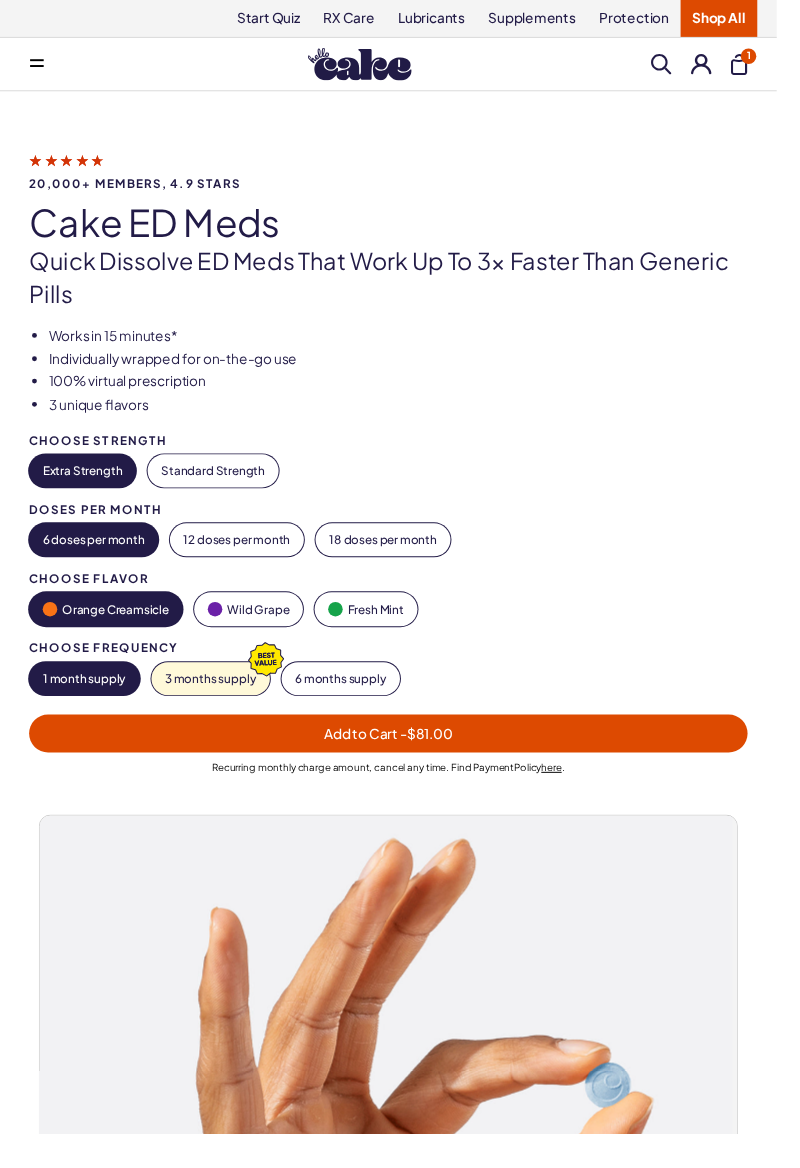 click on "1" at bounding box center (761, 66) 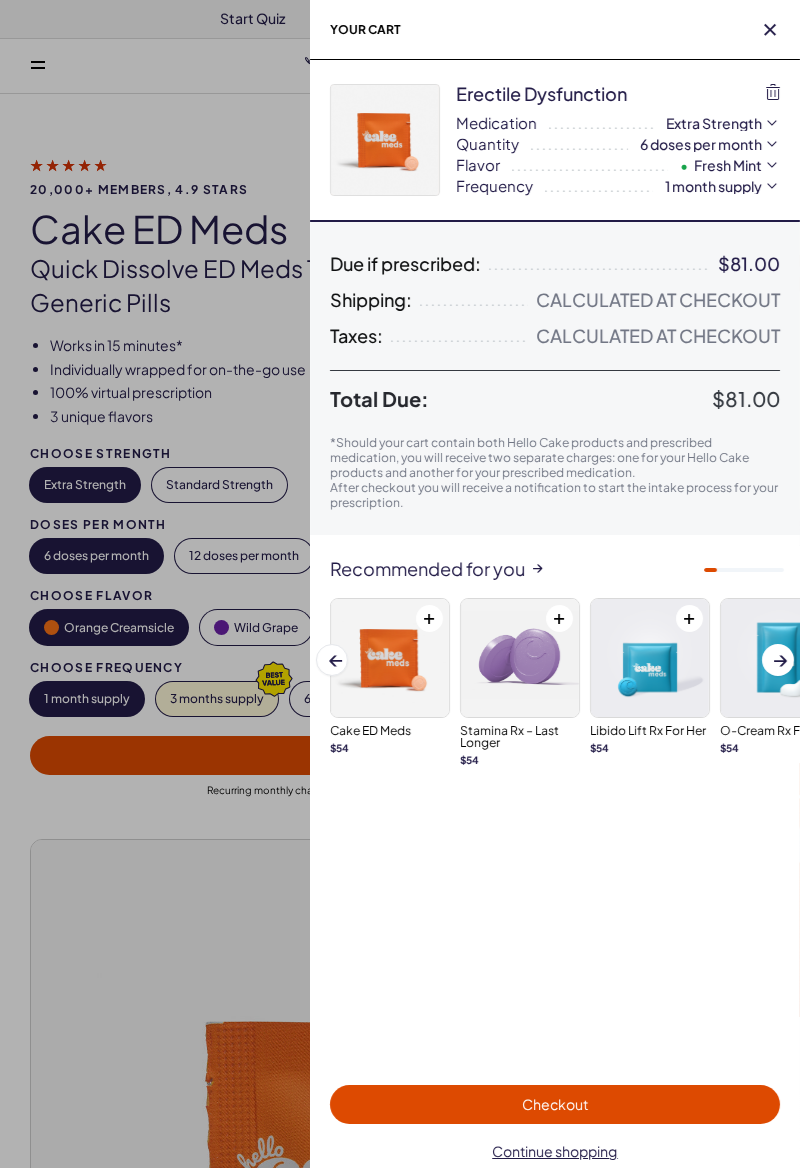 click on "Checkout" at bounding box center (555, 1104) 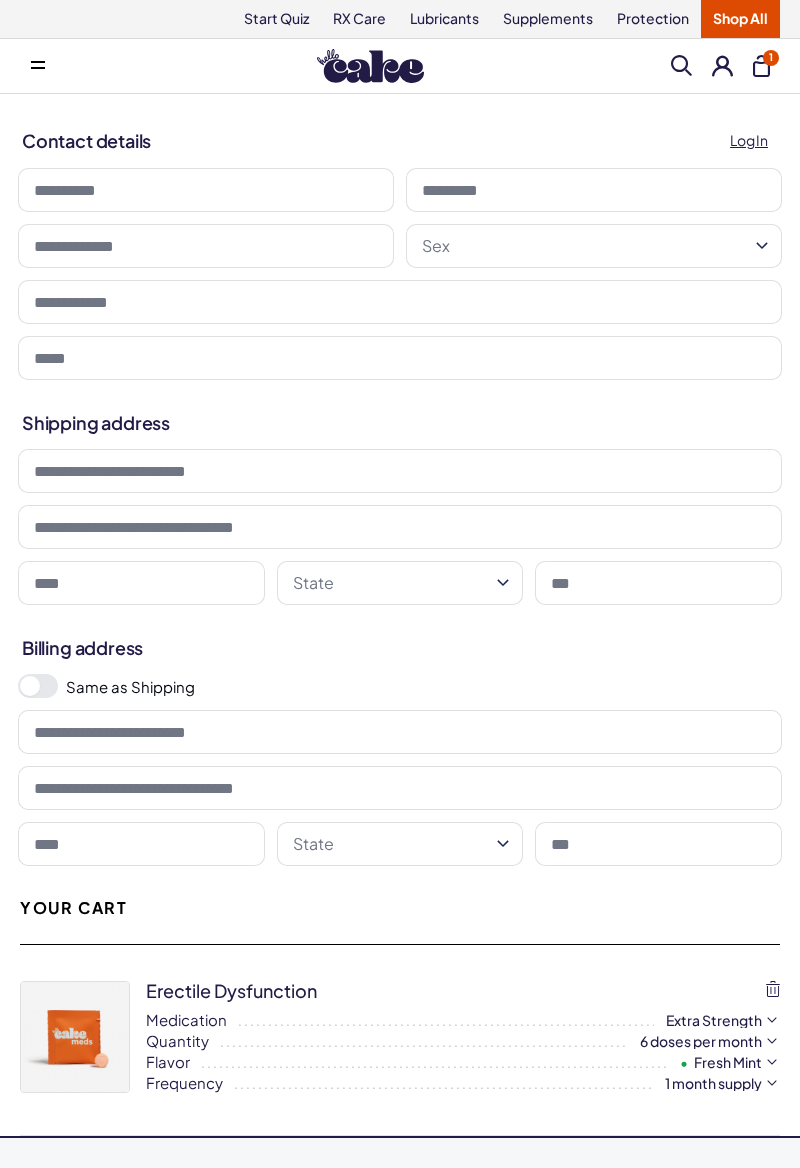 scroll, scrollTop: 0, scrollLeft: 0, axis: both 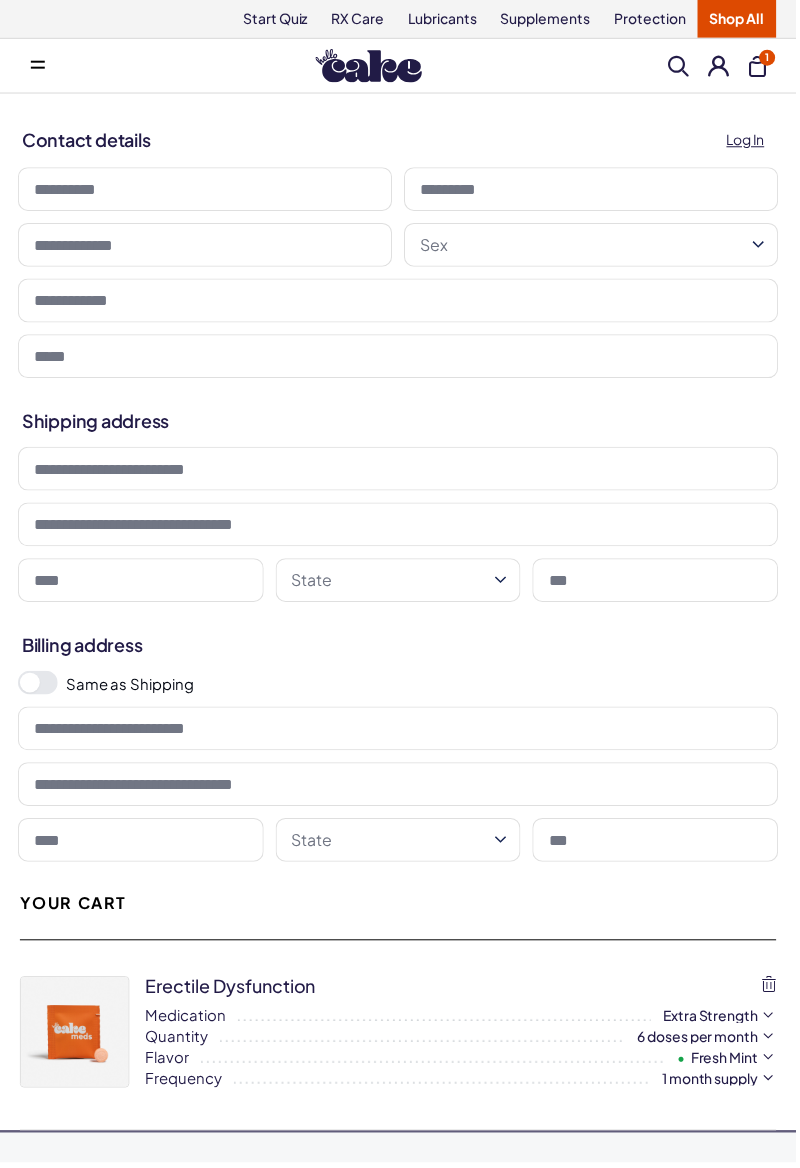 click at bounding box center [503, 583] 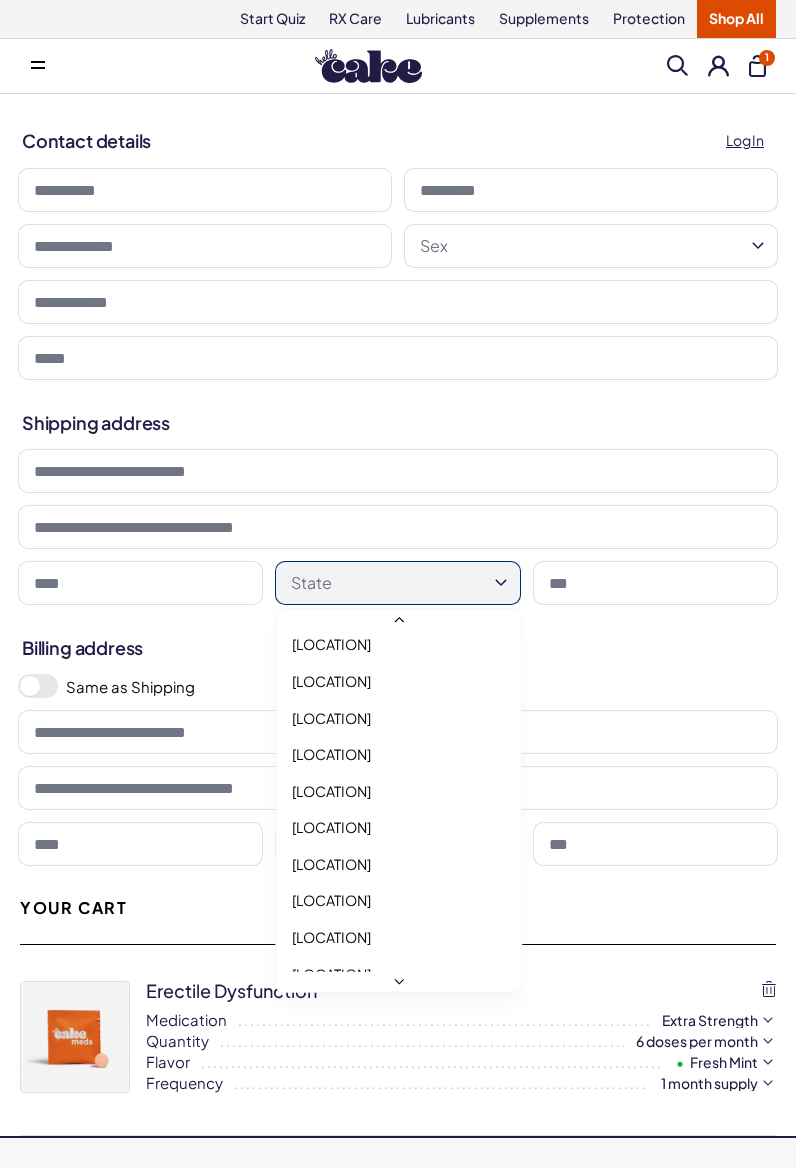 scroll, scrollTop: 1924, scrollLeft: 0, axis: vertical 